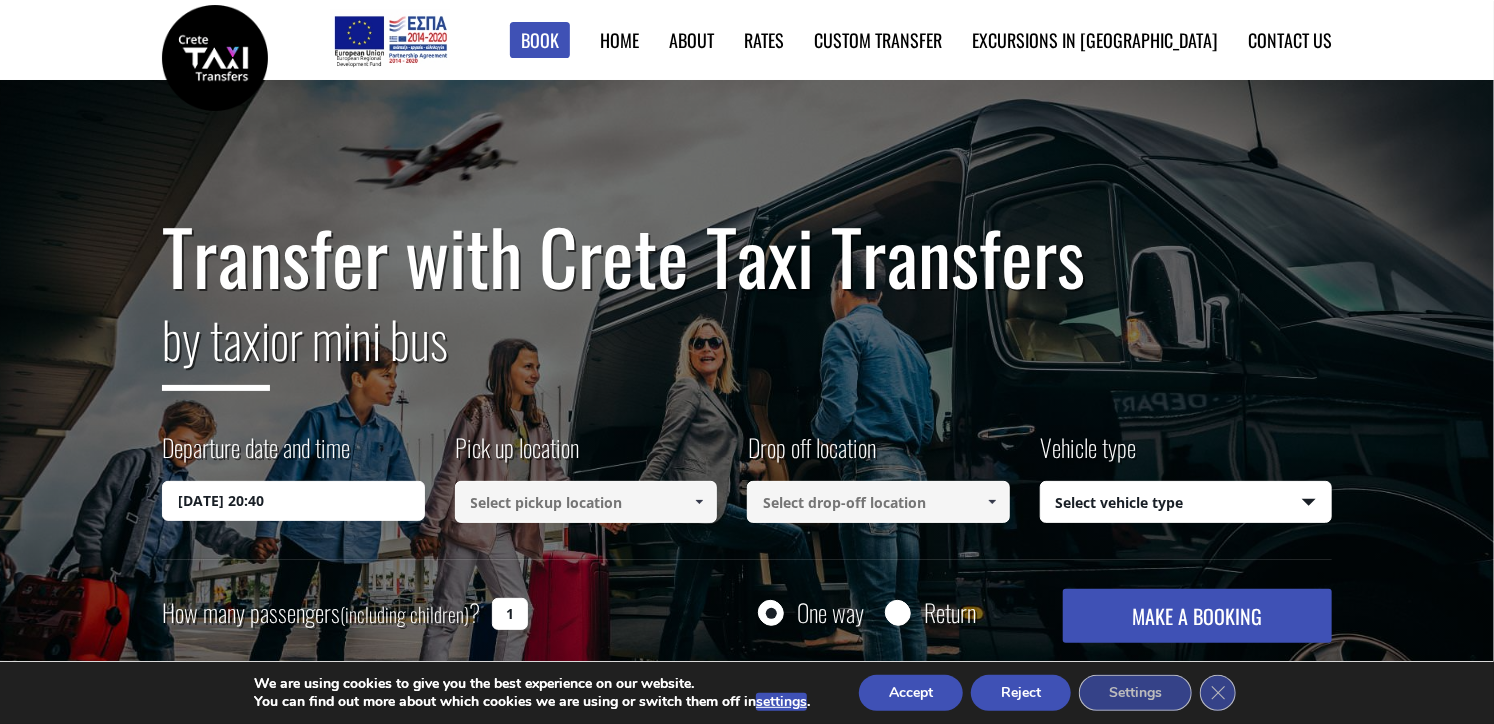 scroll, scrollTop: 105, scrollLeft: 0, axis: vertical 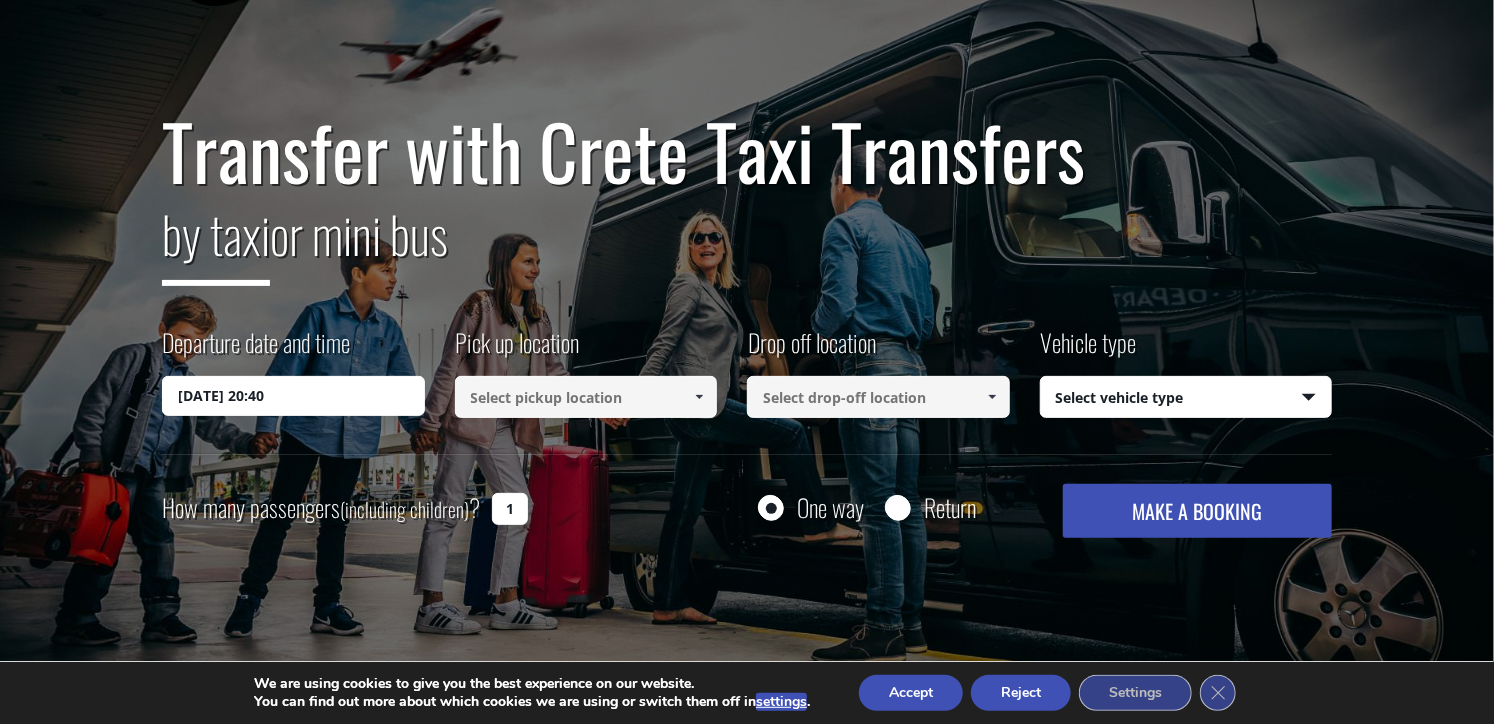 click at bounding box center (586, 397) 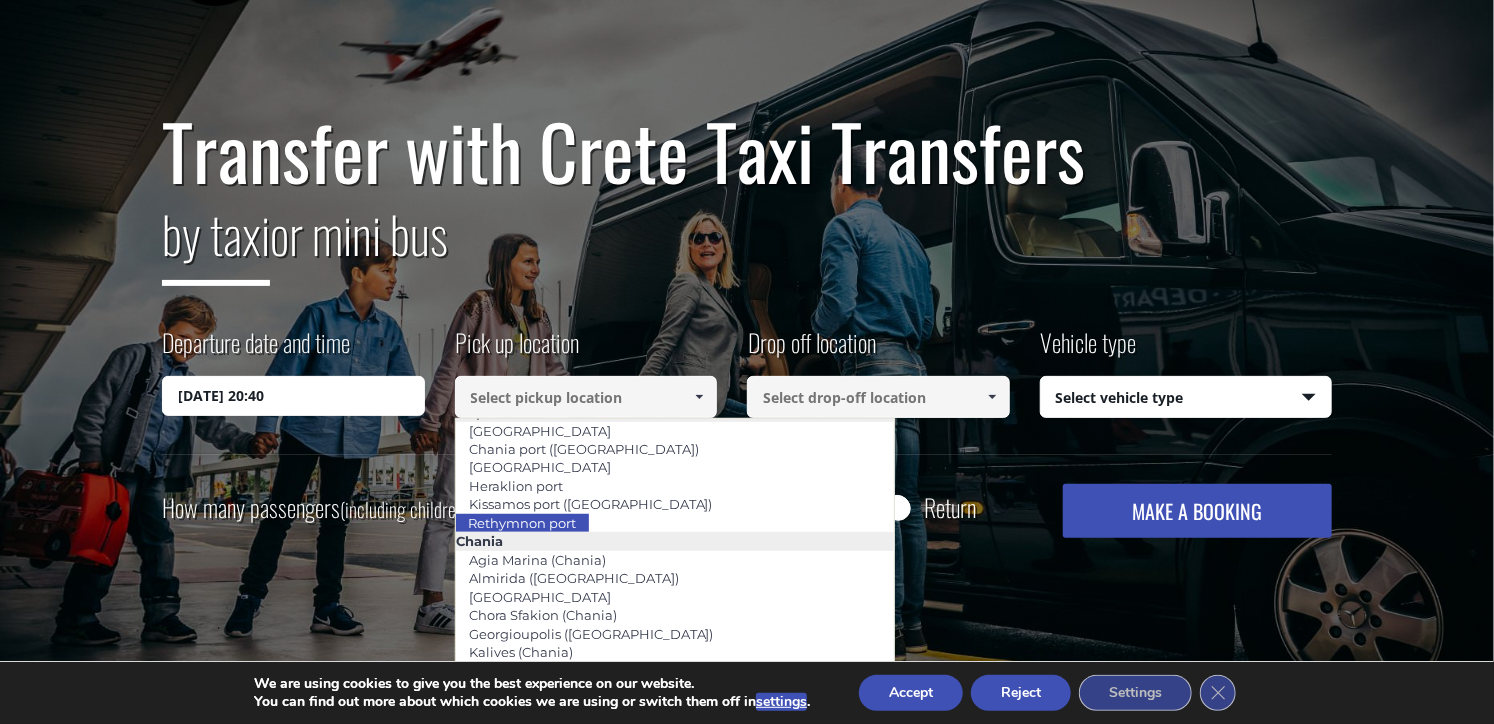 scroll, scrollTop: 0, scrollLeft: 0, axis: both 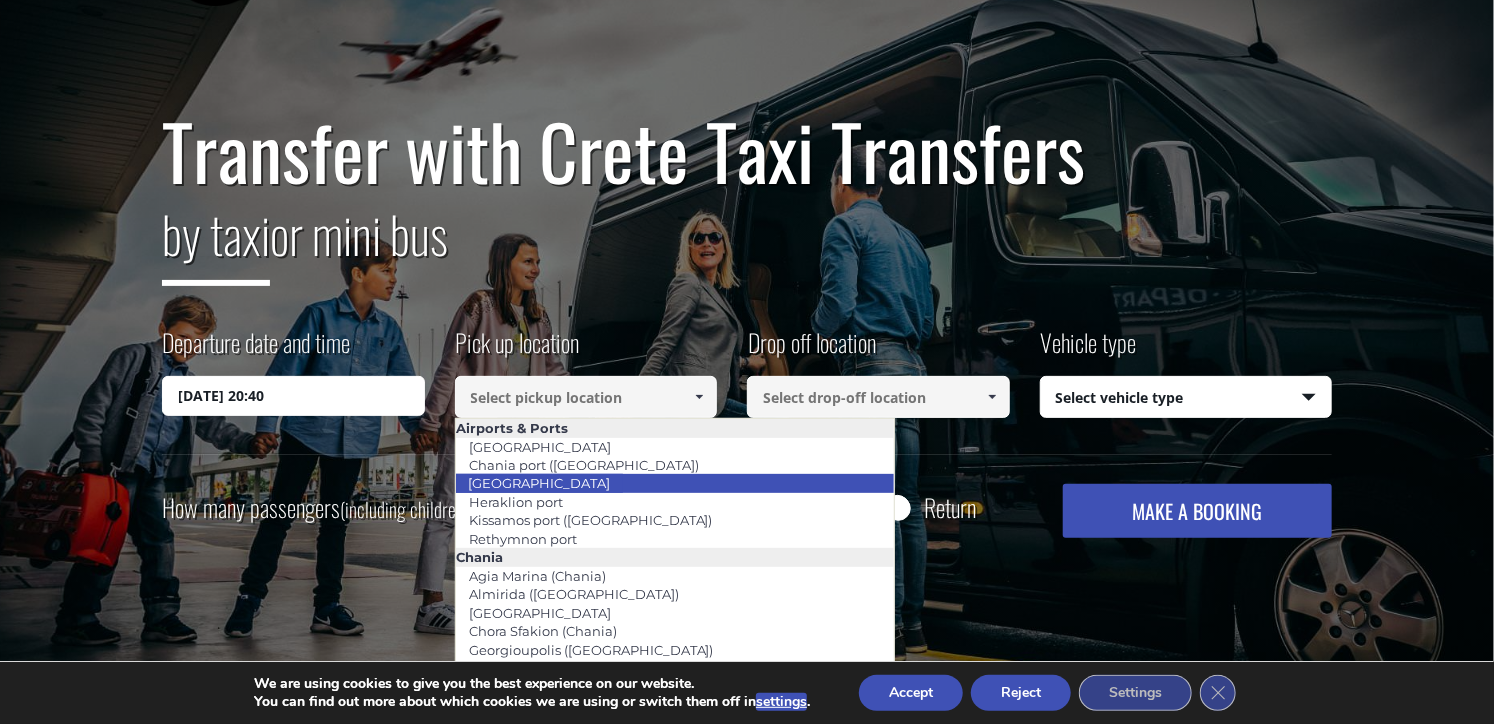 click on "[GEOGRAPHIC_DATA]" at bounding box center (539, 483) 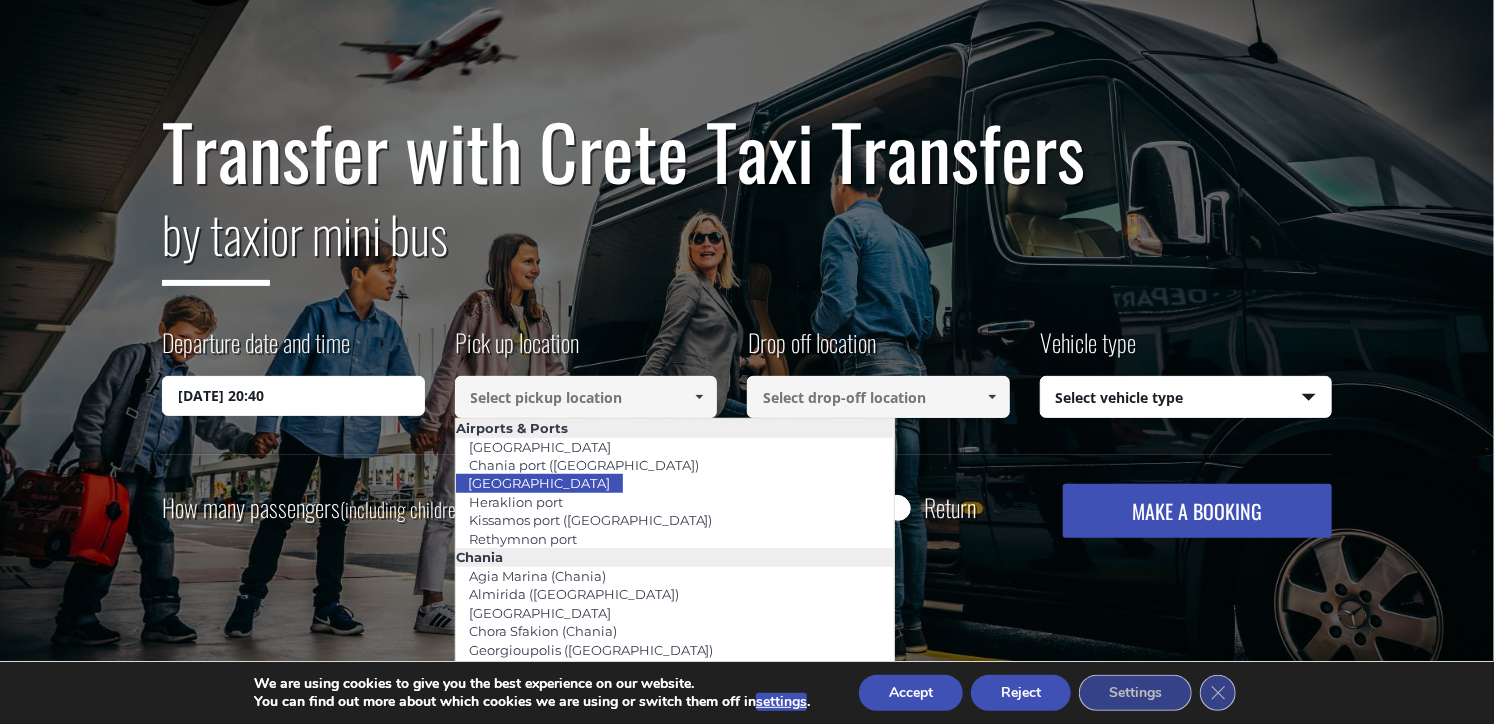 type on "[GEOGRAPHIC_DATA]" 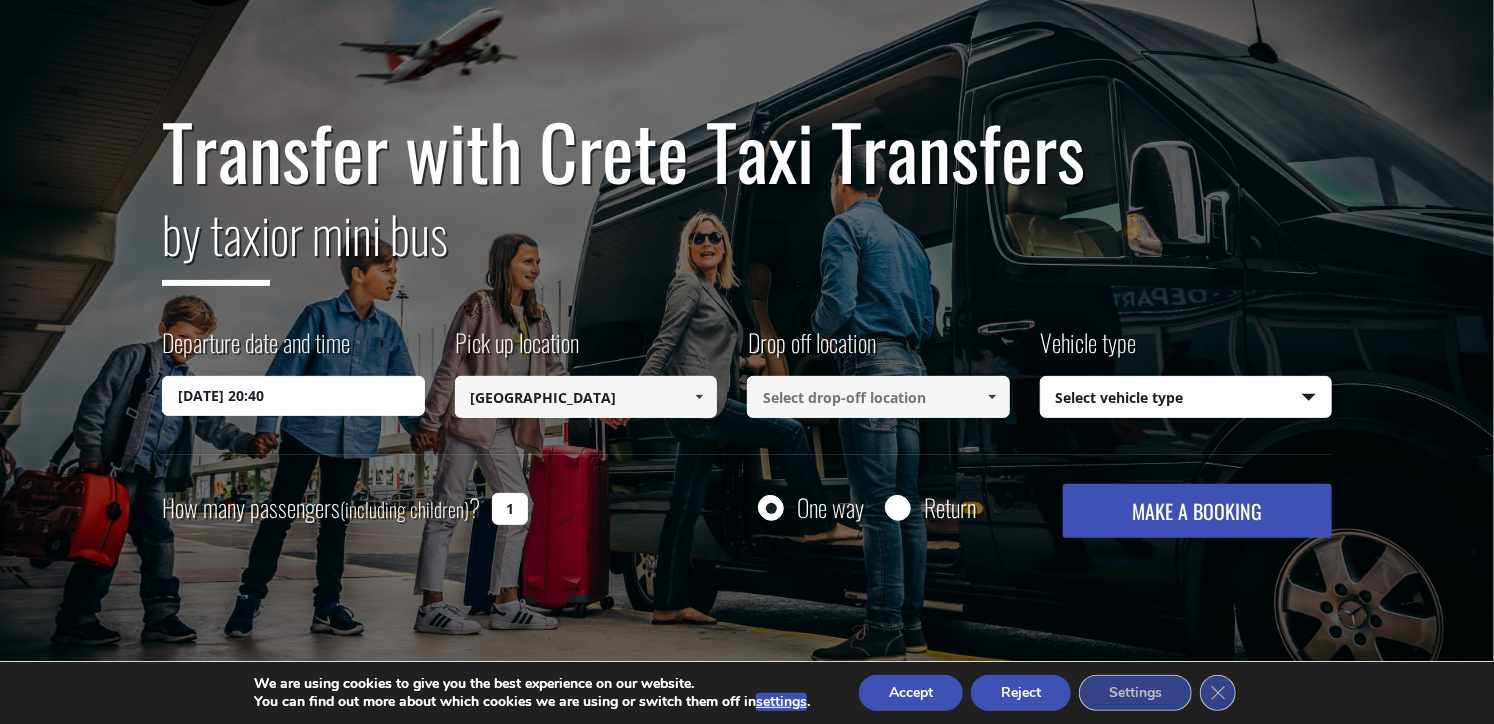 click at bounding box center (878, 397) 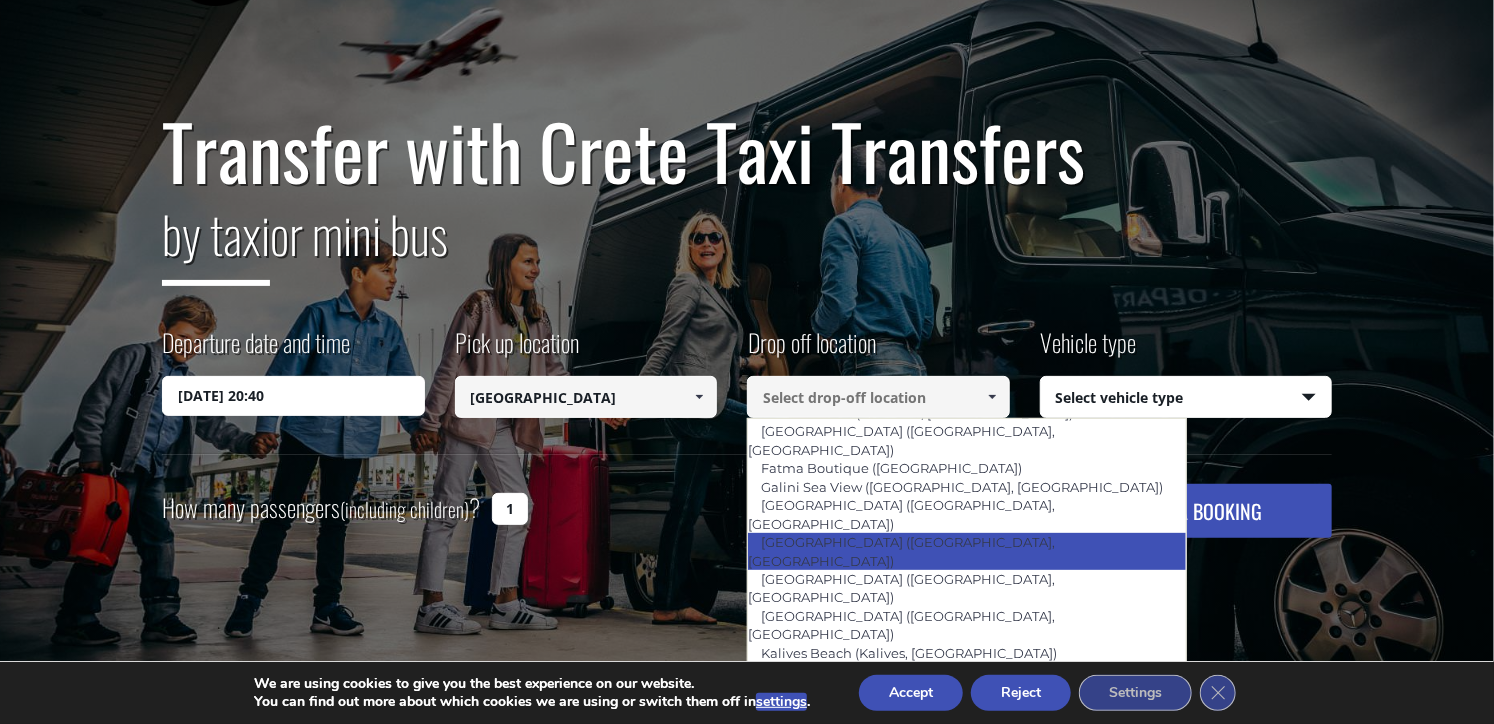 scroll, scrollTop: 849, scrollLeft: 0, axis: vertical 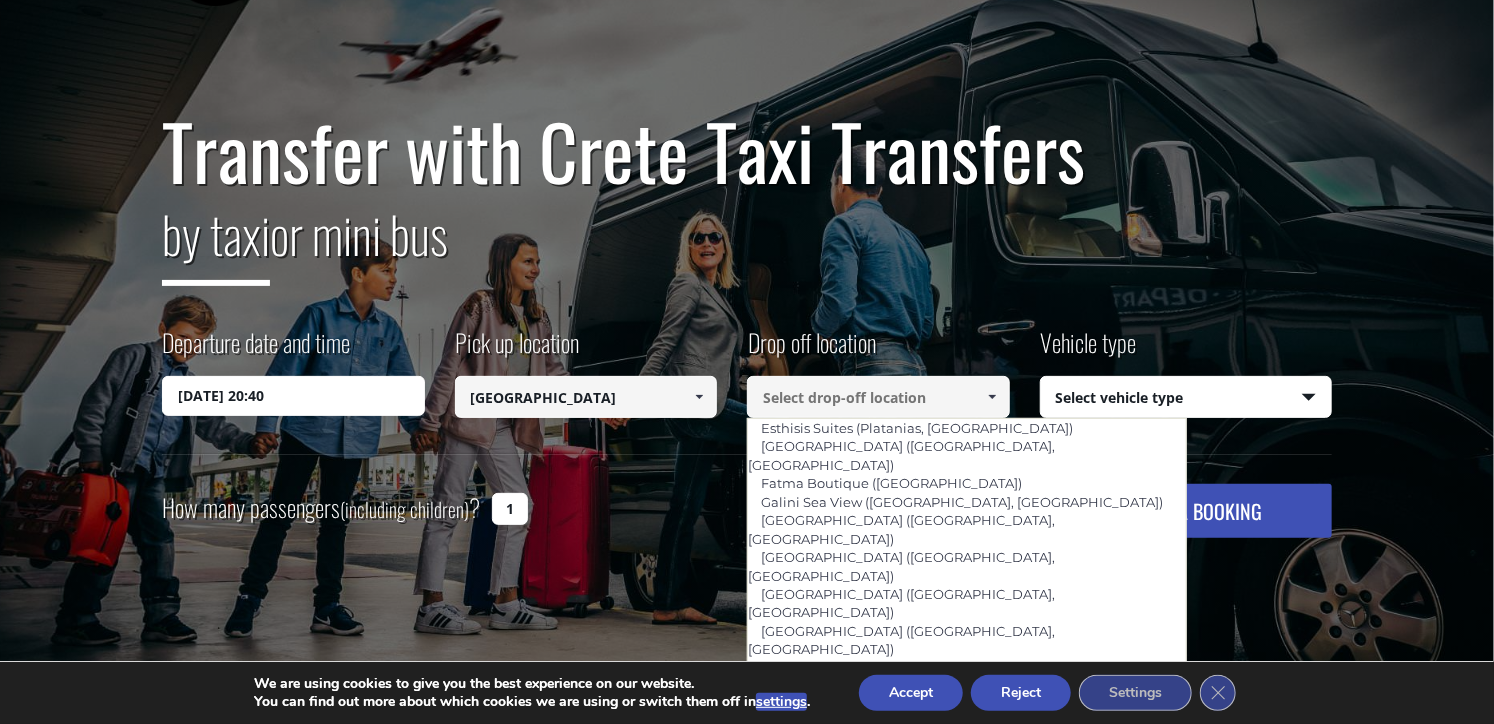 click on "[GEOGRAPHIC_DATA] ([GEOGRAPHIC_DATA], [GEOGRAPHIC_DATA])" at bounding box center [900, 843] 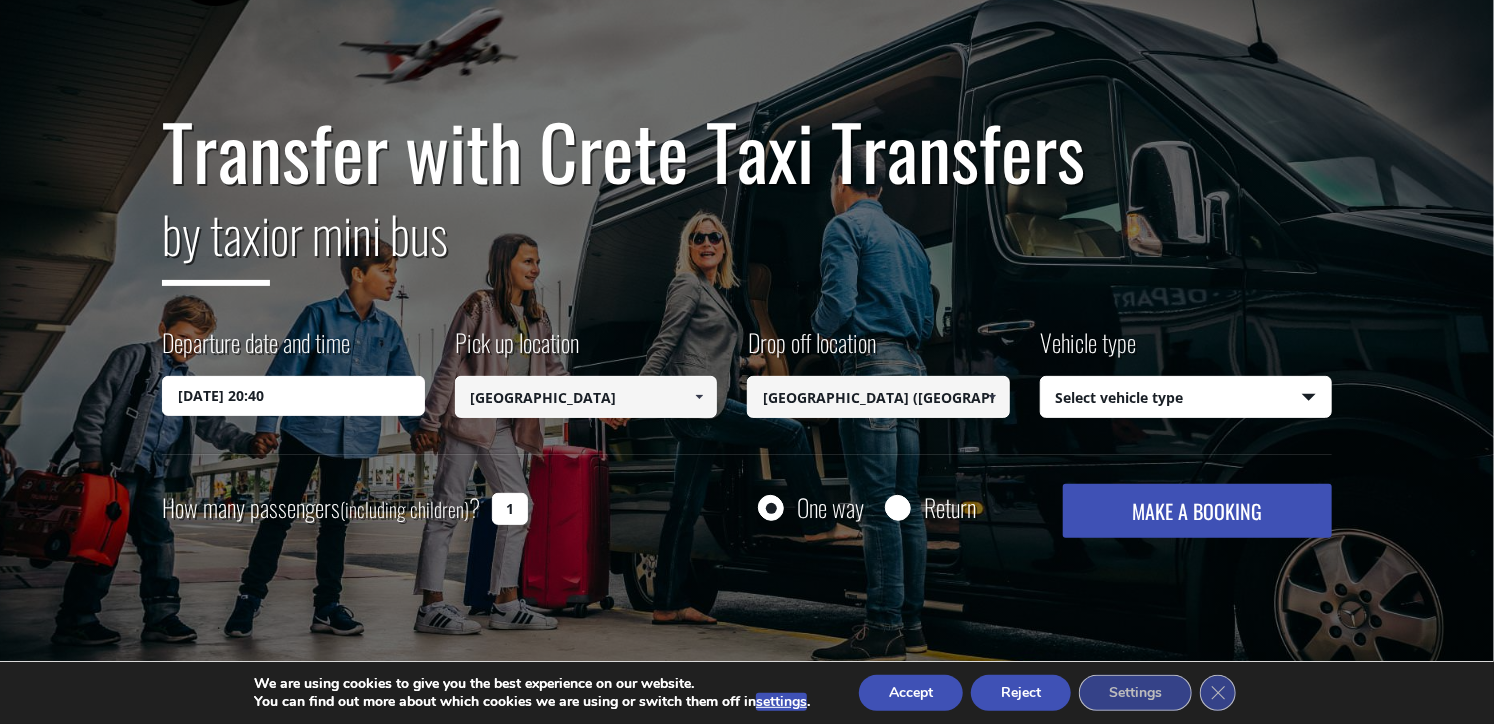click on "[GEOGRAPHIC_DATA] ([GEOGRAPHIC_DATA], [GEOGRAPHIC_DATA])" at bounding box center (878, 397) 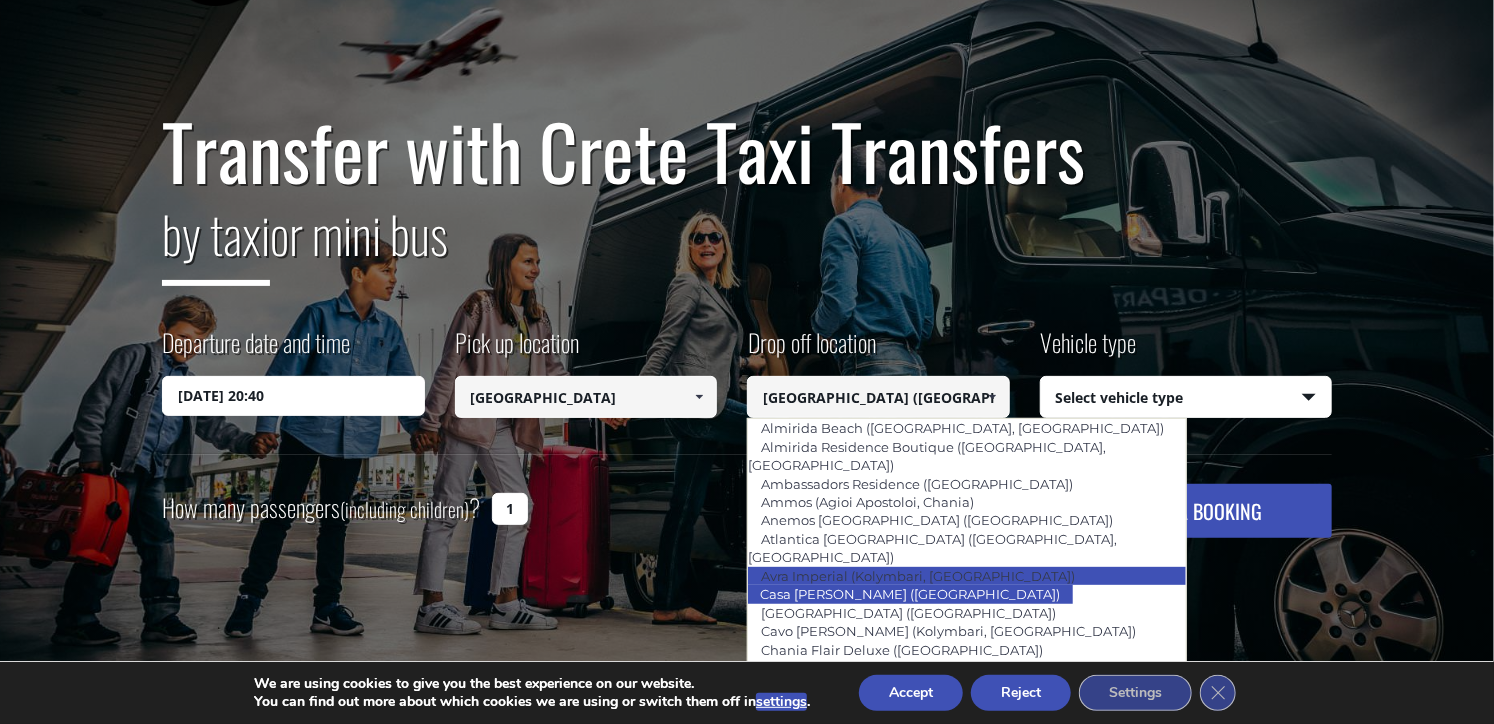 scroll, scrollTop: 0, scrollLeft: 0, axis: both 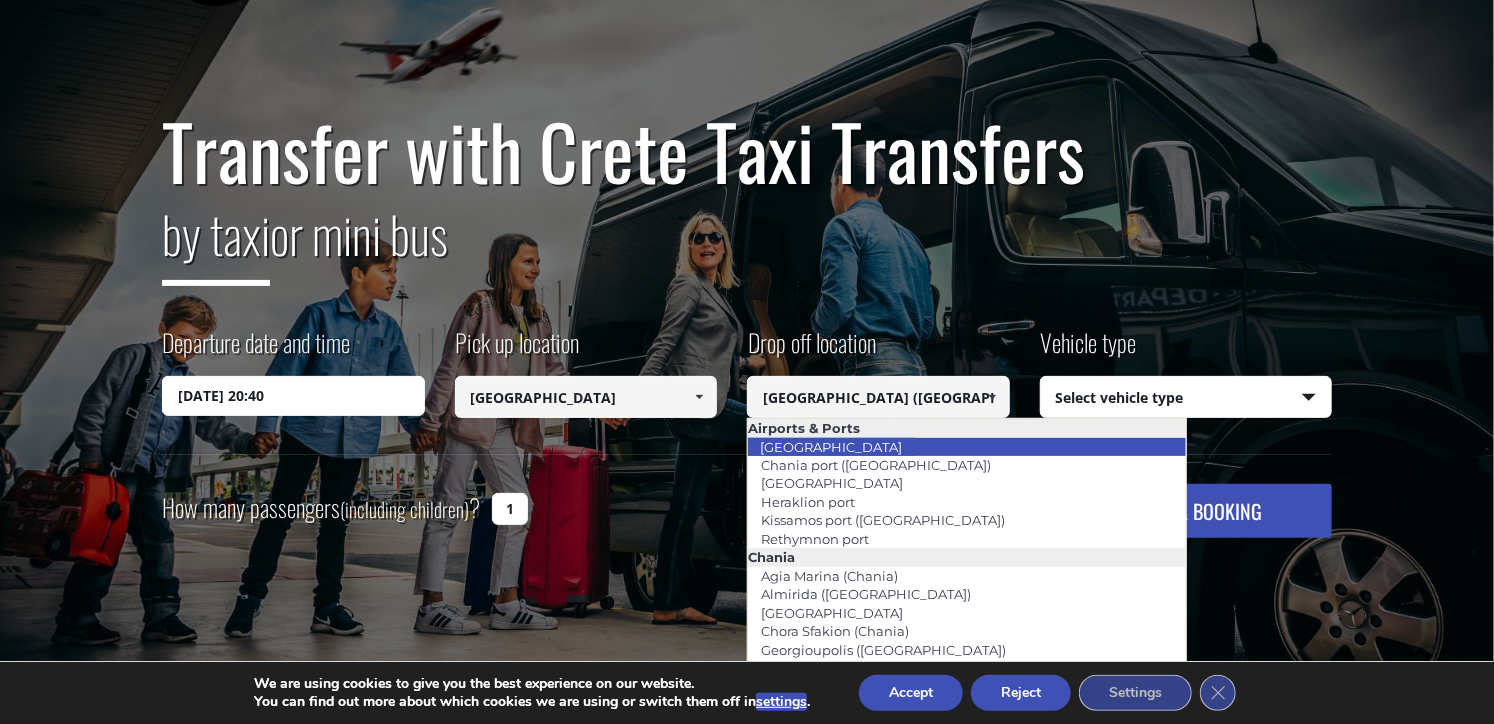 click on "[GEOGRAPHIC_DATA]" at bounding box center [967, 447] 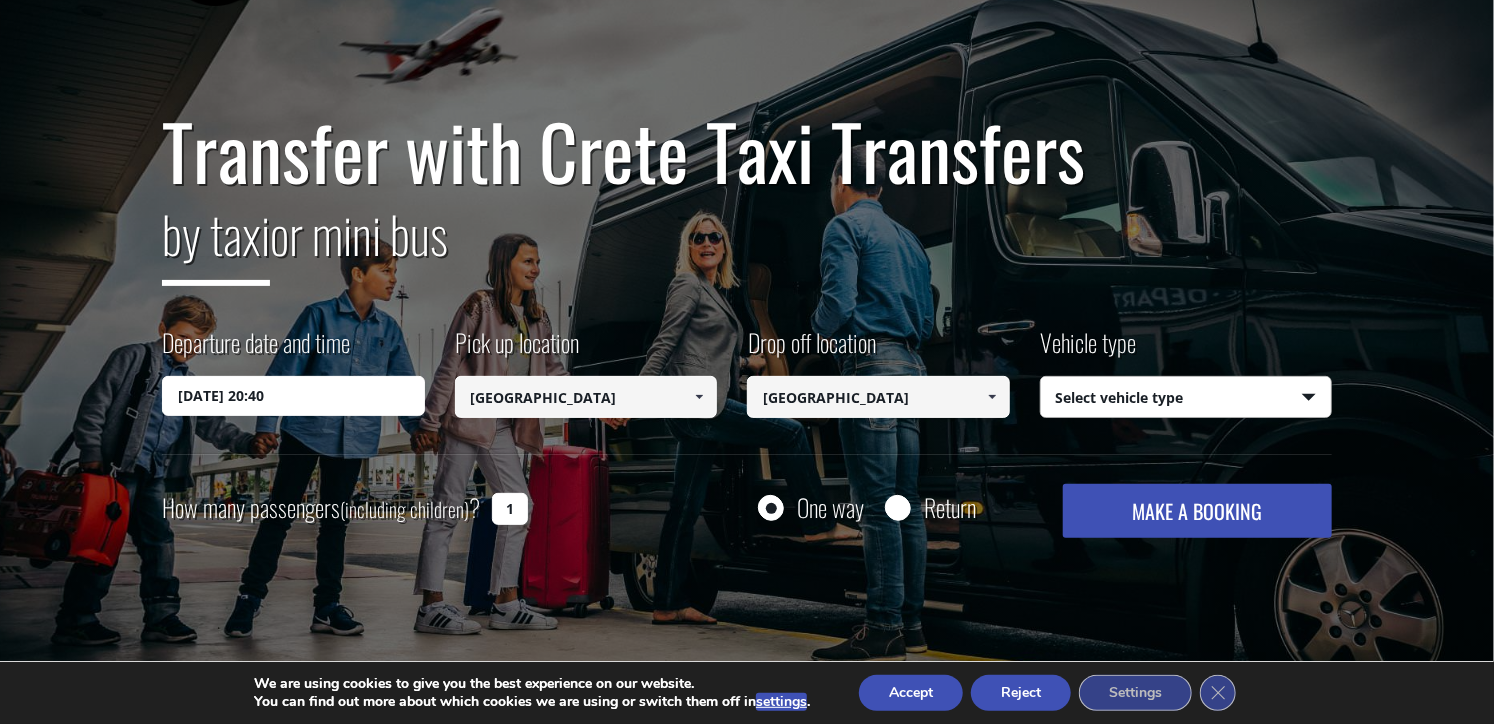 click on "Select vehicle type Taxi (4 passengers) Mercedes E Class Mini Van (7 passengers) Mercedes [PERSON_NAME] Mini Bus (10 passengers) Mercedes Sprinter Mini Bus 16 (16 passengers) Mercedes Sprinter" at bounding box center [1186, 398] 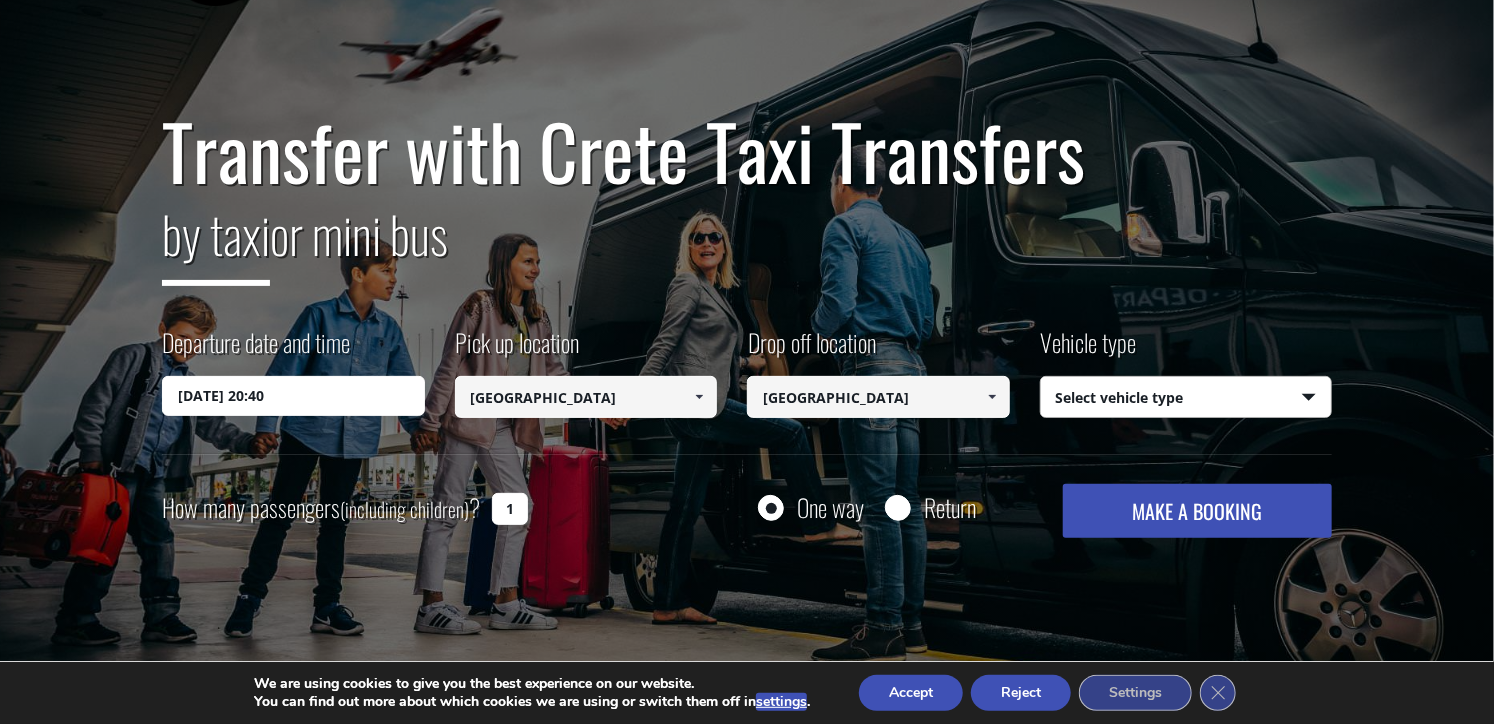 select on "540" 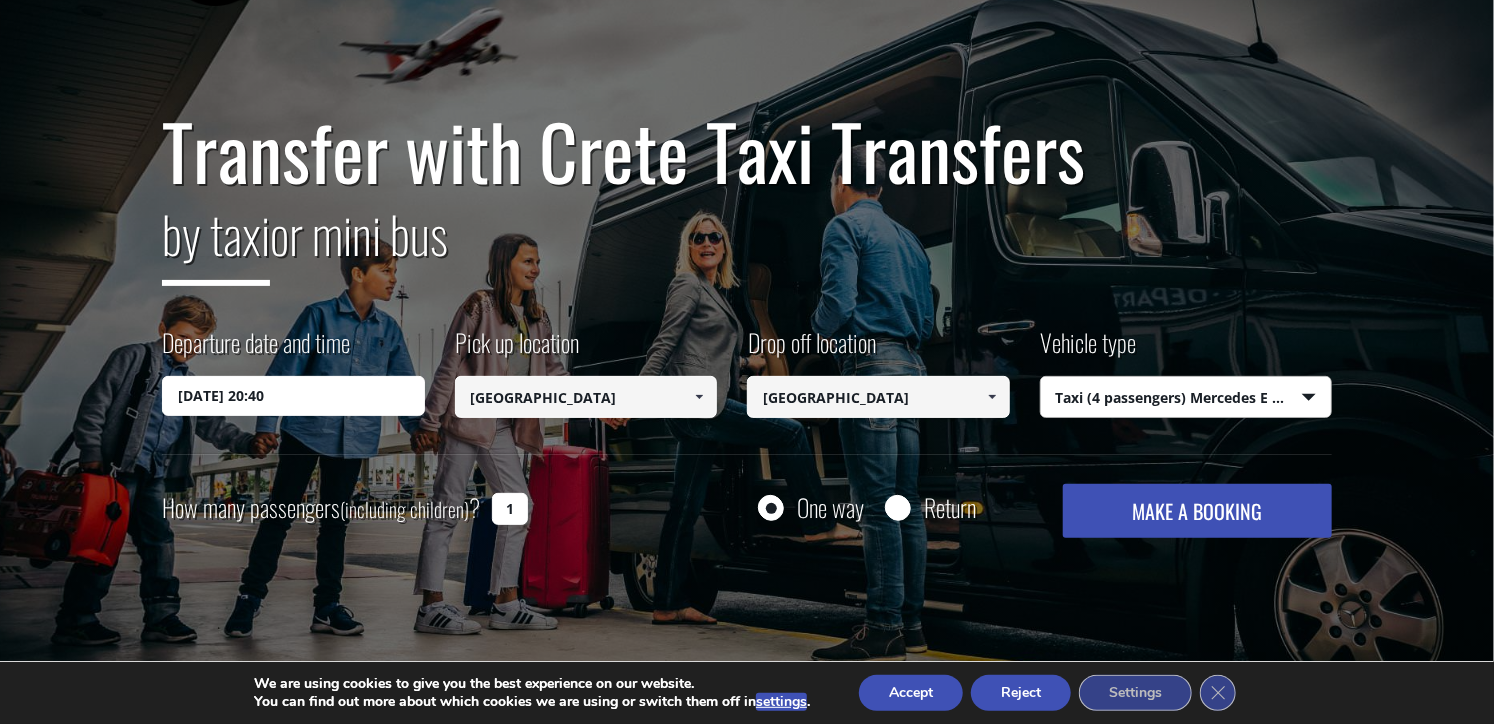 click on "1" at bounding box center (510, 509) 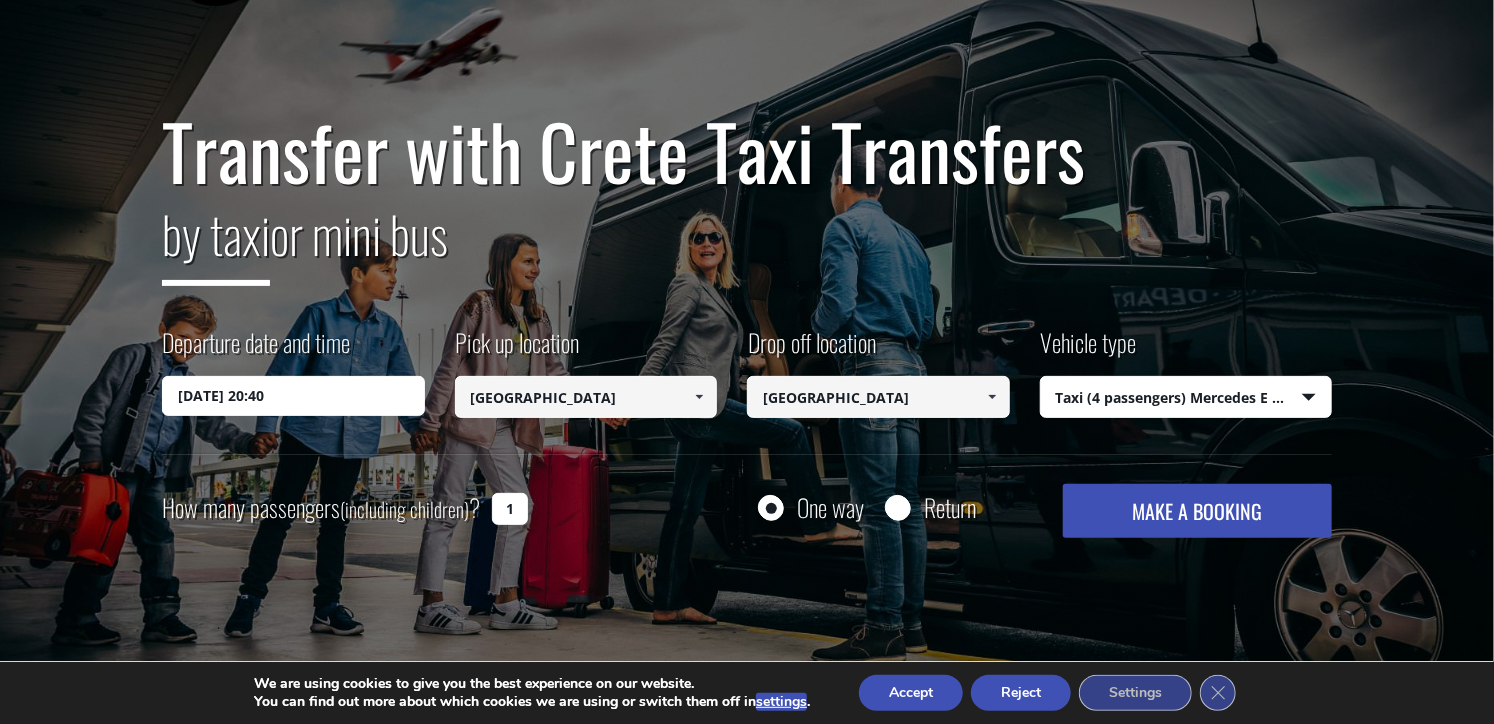 drag, startPoint x: 509, startPoint y: 502, endPoint x: 466, endPoint y: 502, distance: 43 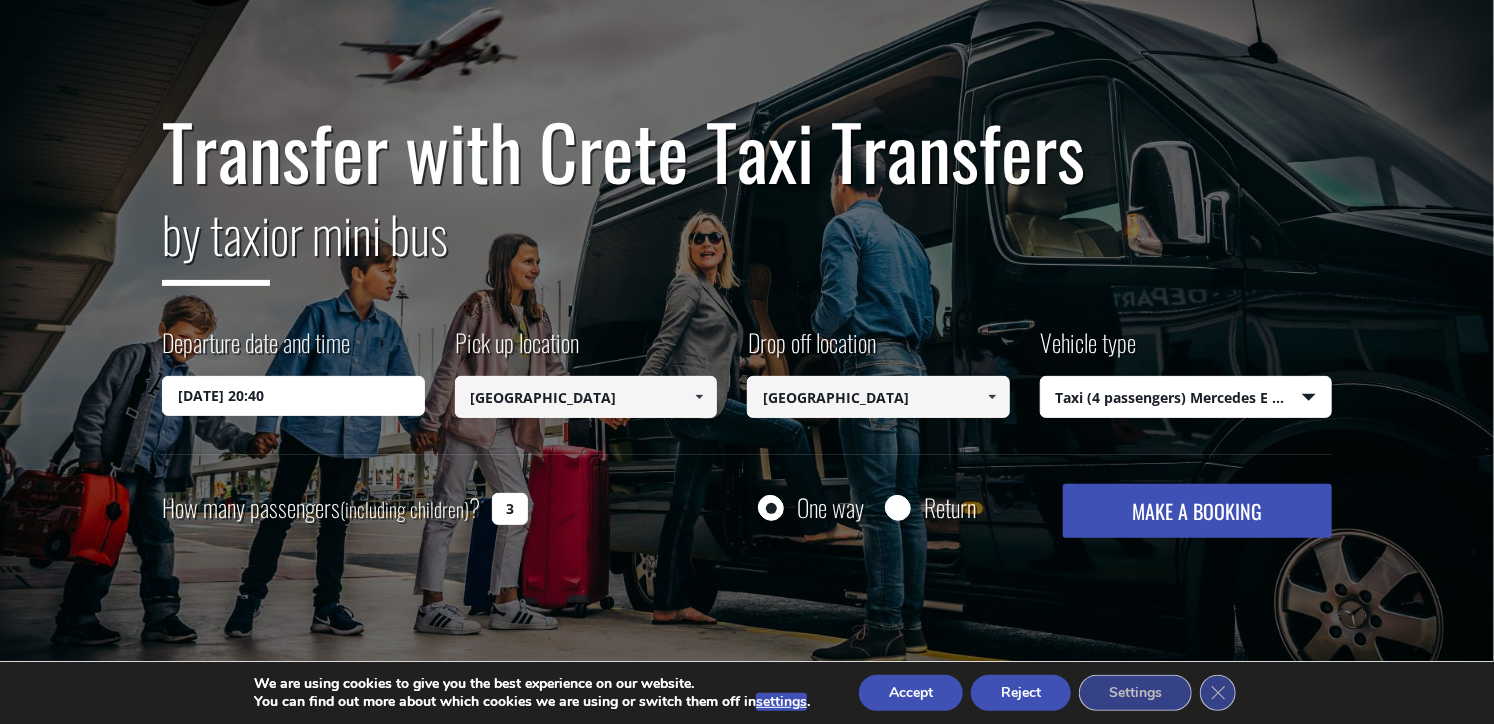 type on "3" 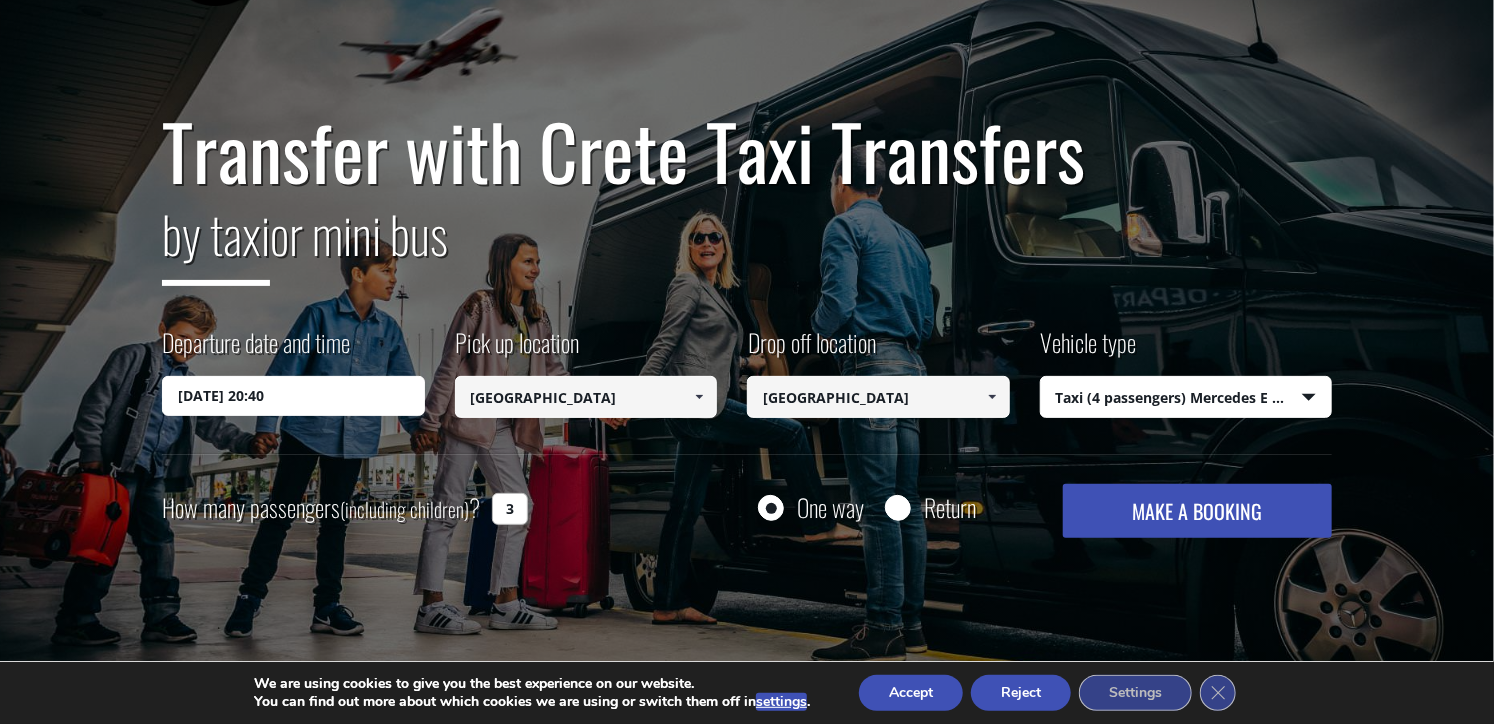 click on "MAKE A BOOKING" at bounding box center (1197, 511) 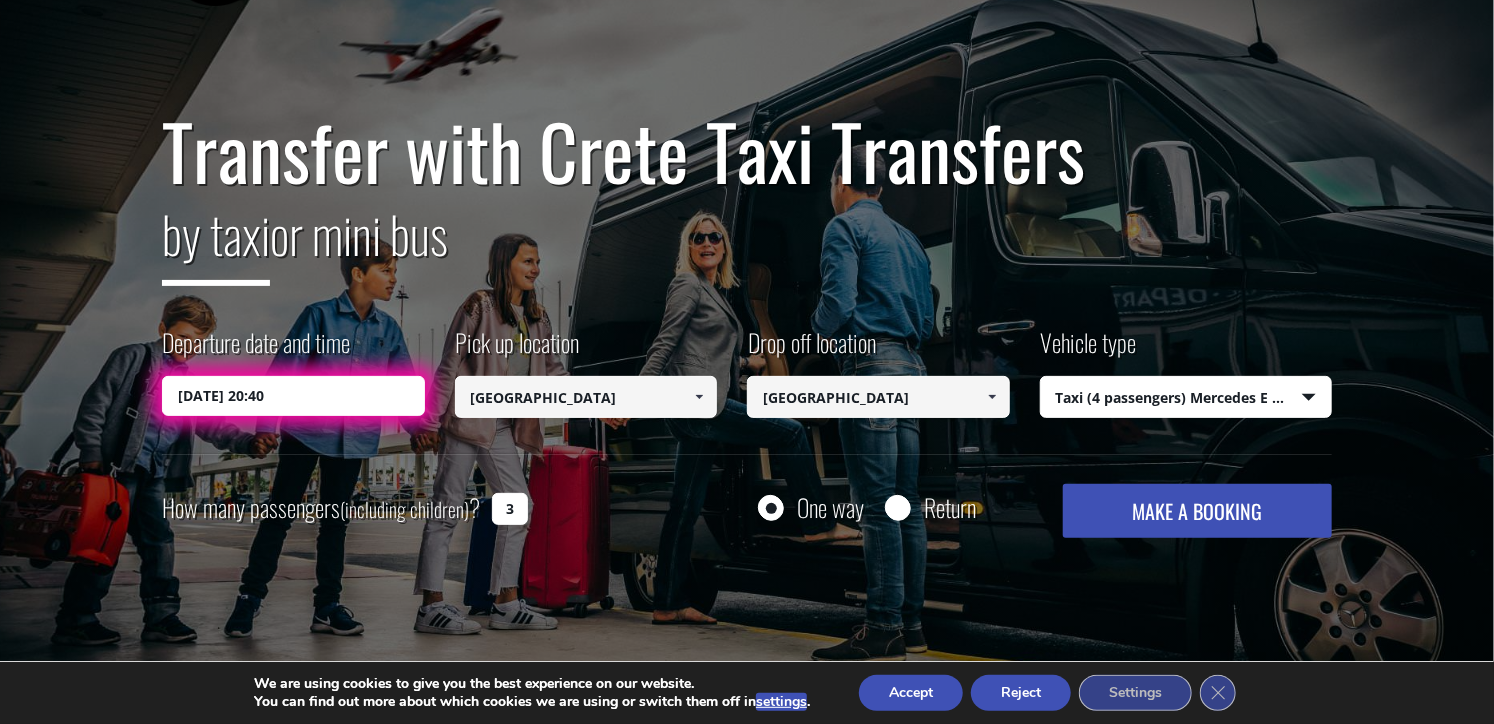 click on "[DATE] 20:40" at bounding box center [293, 396] 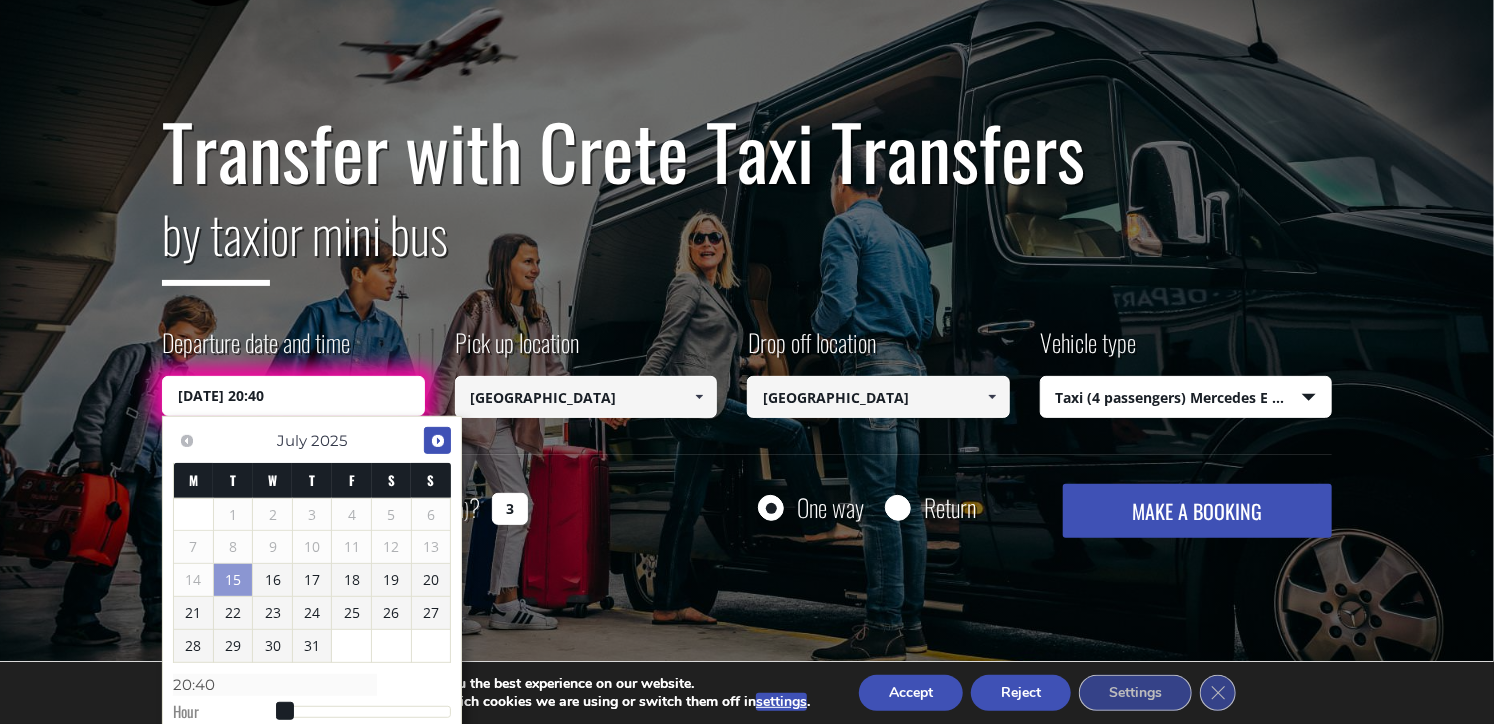 click on "Next" at bounding box center (437, 440) 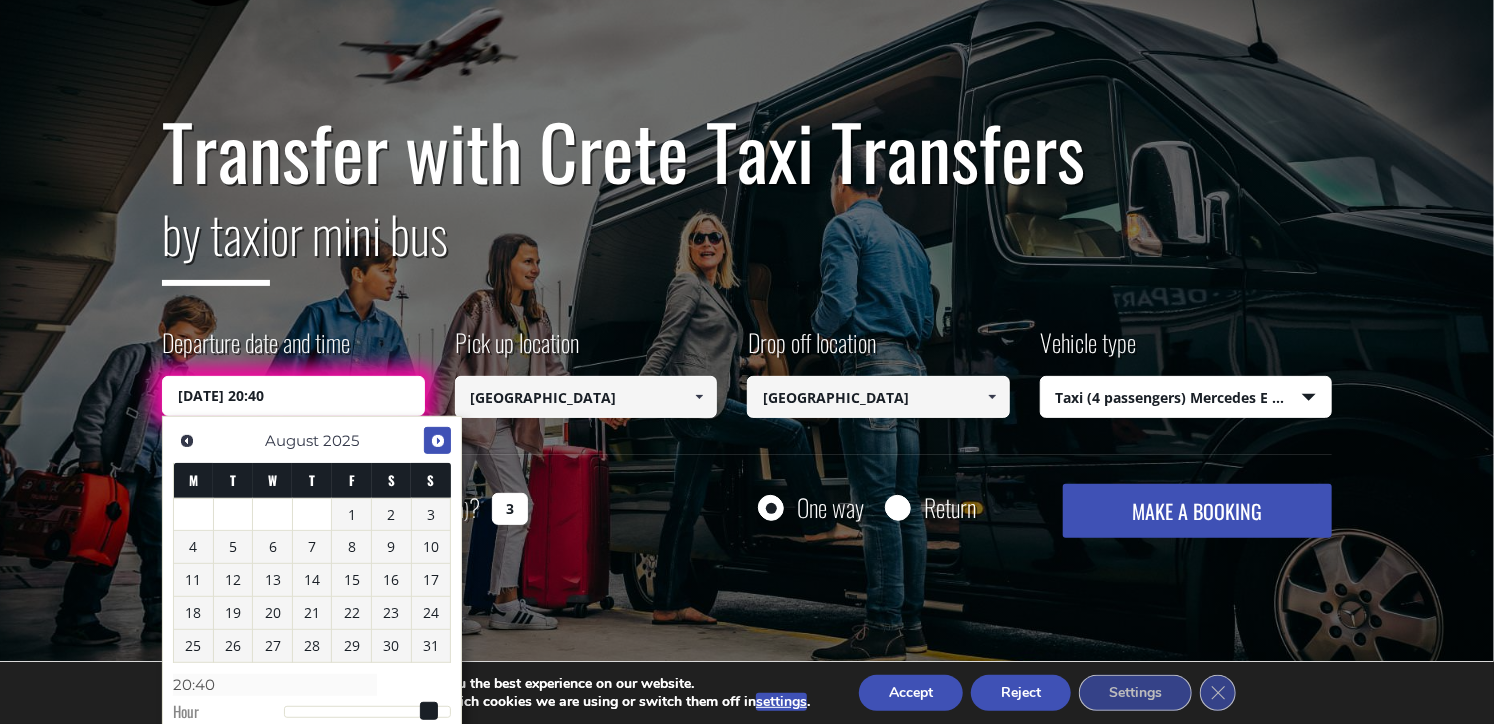 click on "Next" at bounding box center (437, 440) 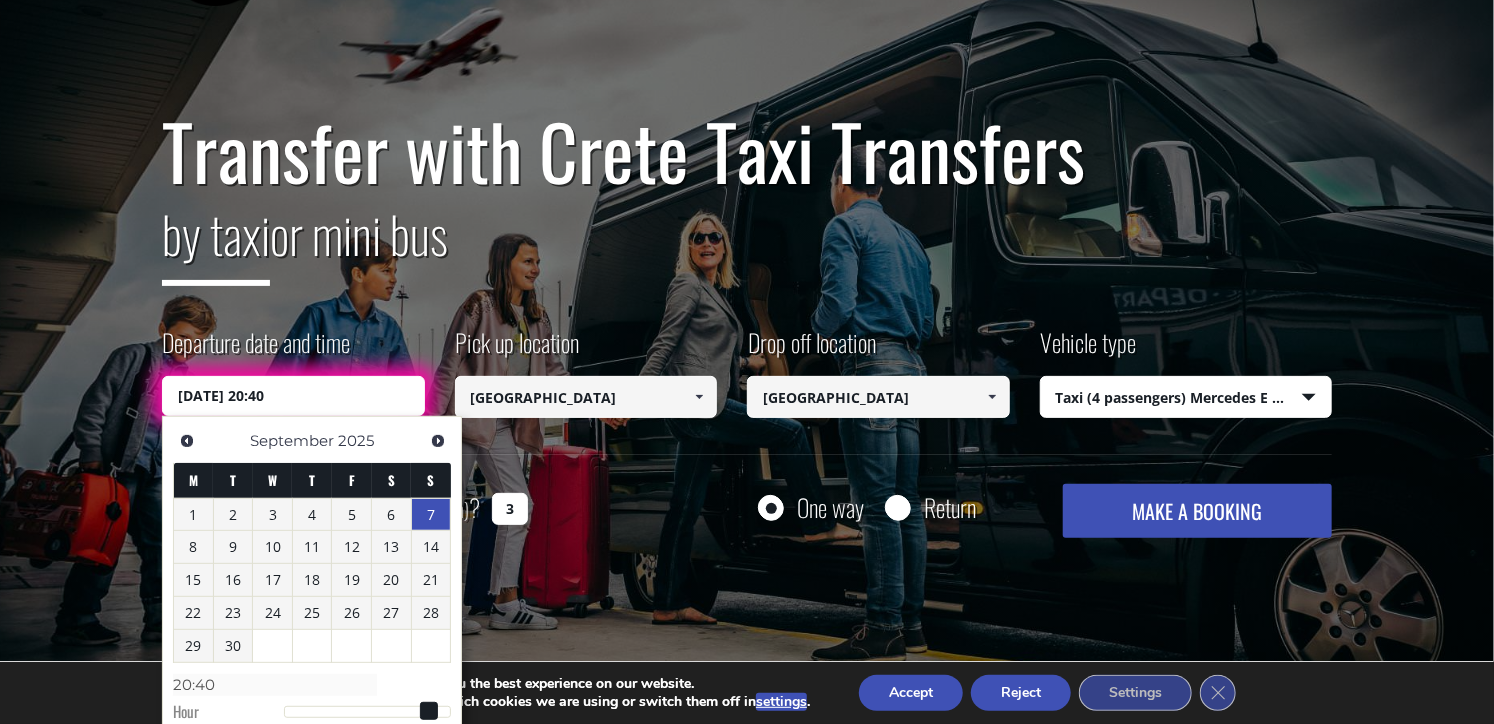 click on "7" at bounding box center [431, 515] 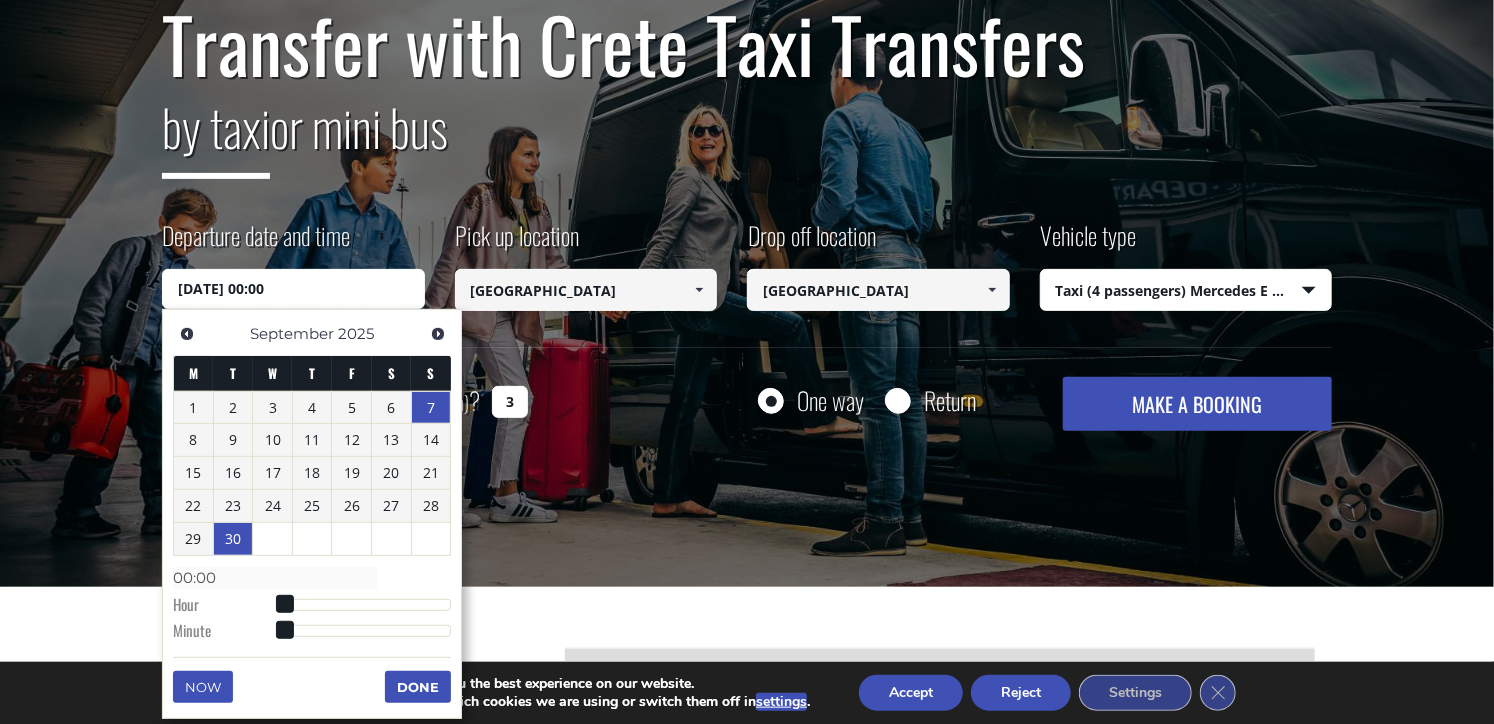 scroll, scrollTop: 316, scrollLeft: 0, axis: vertical 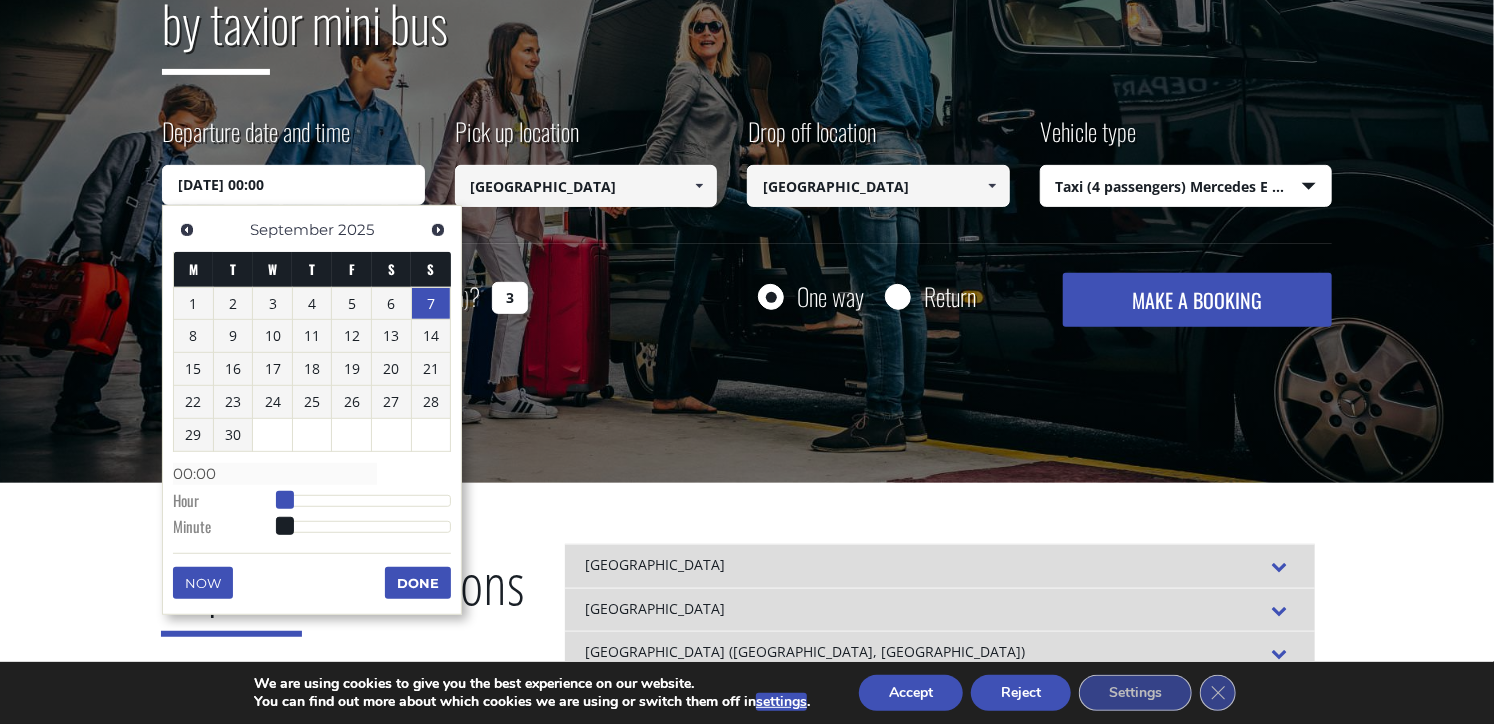 type on "[DATE] 01:00" 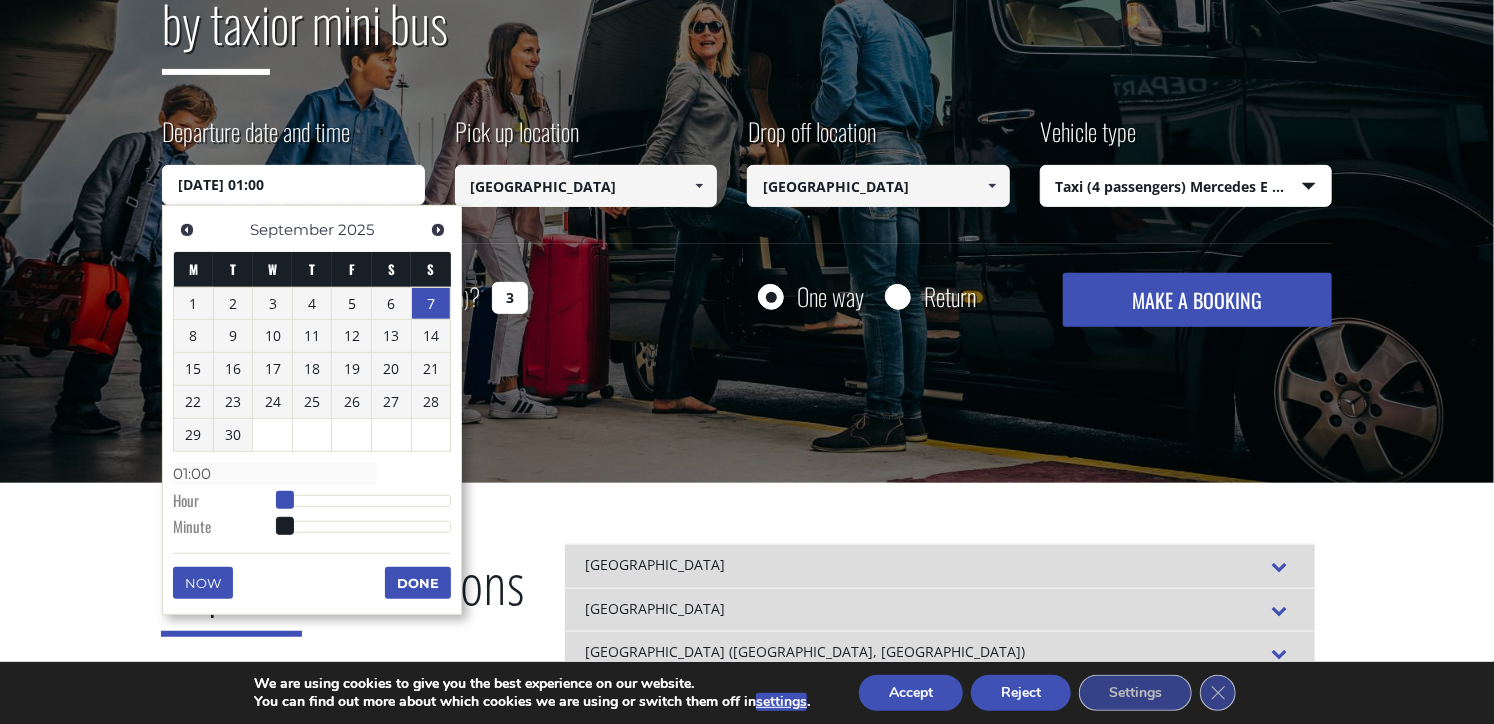 type on "[DATE] 02:00" 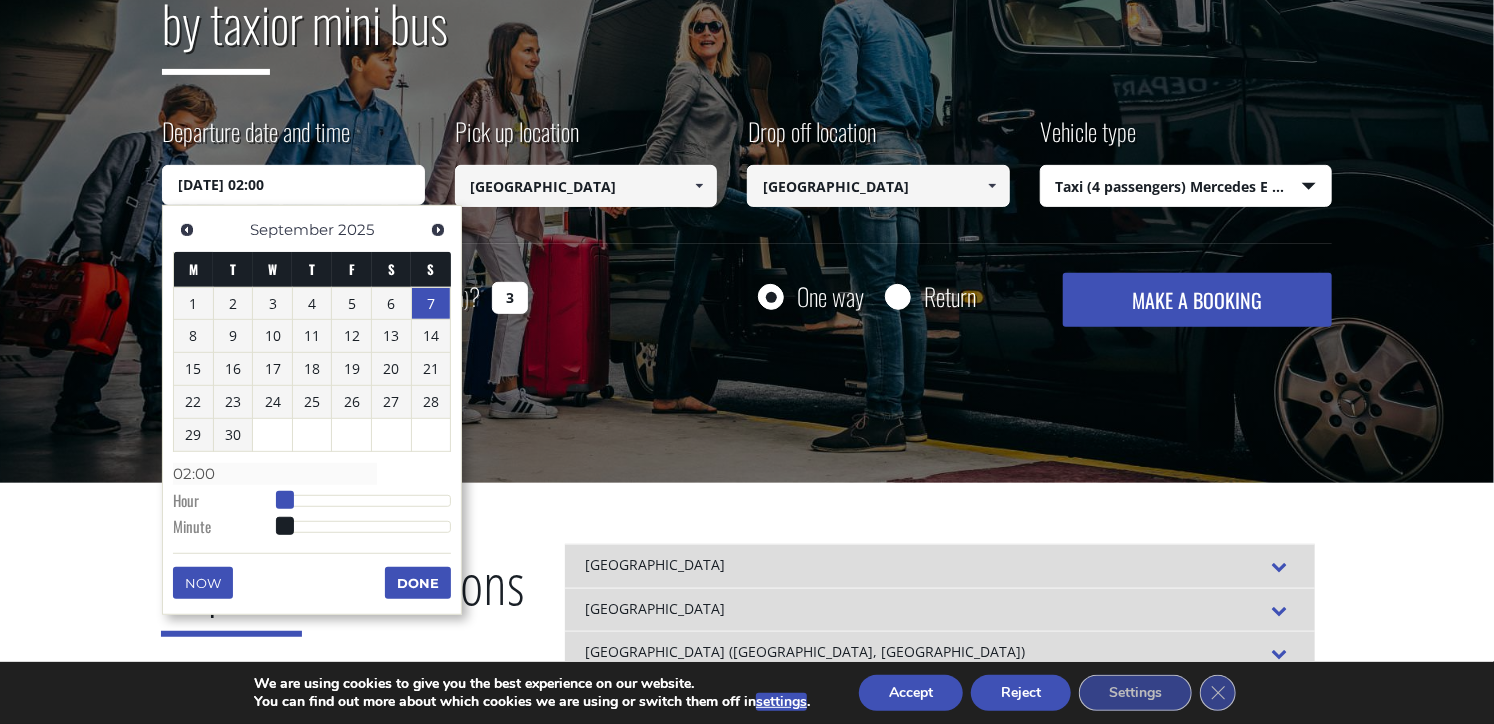 type on "[DATE] 03:00" 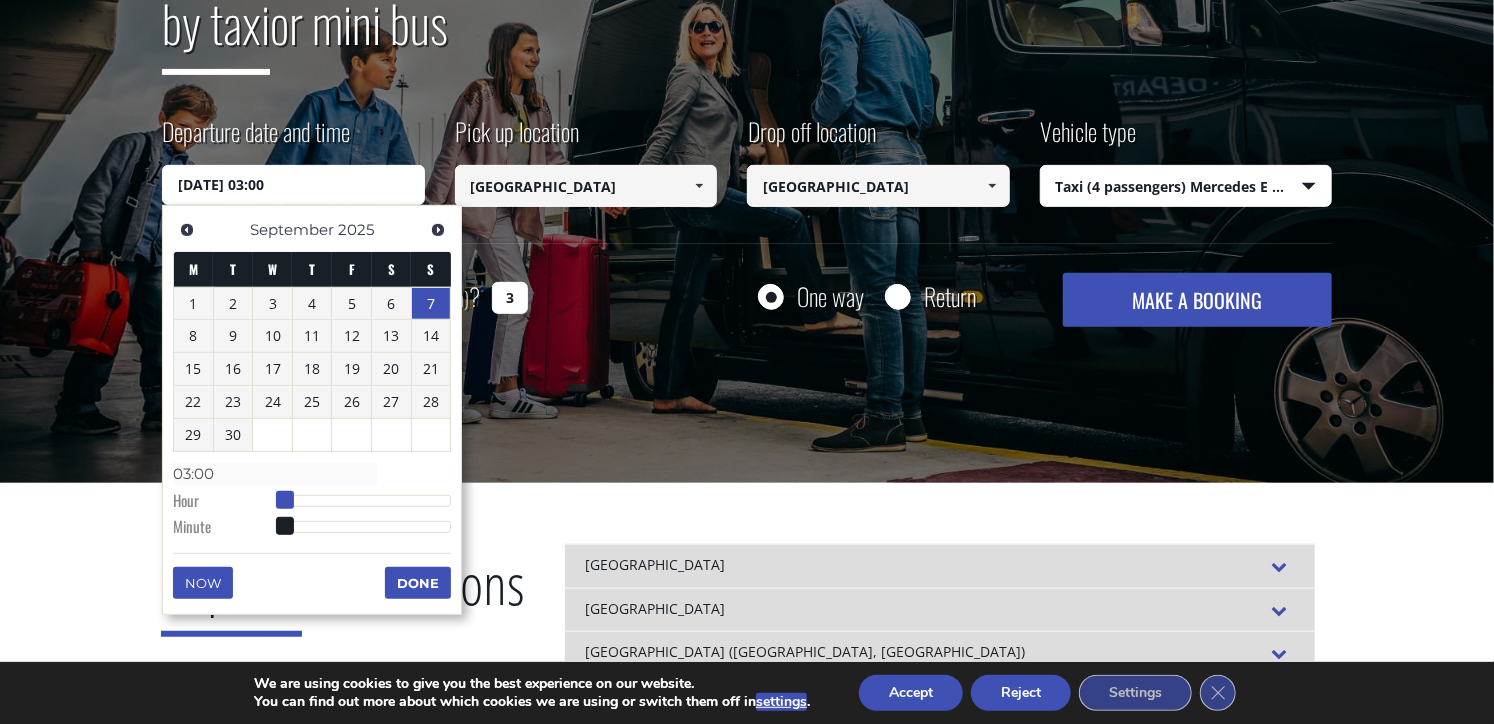 type on "[DATE] 04:00" 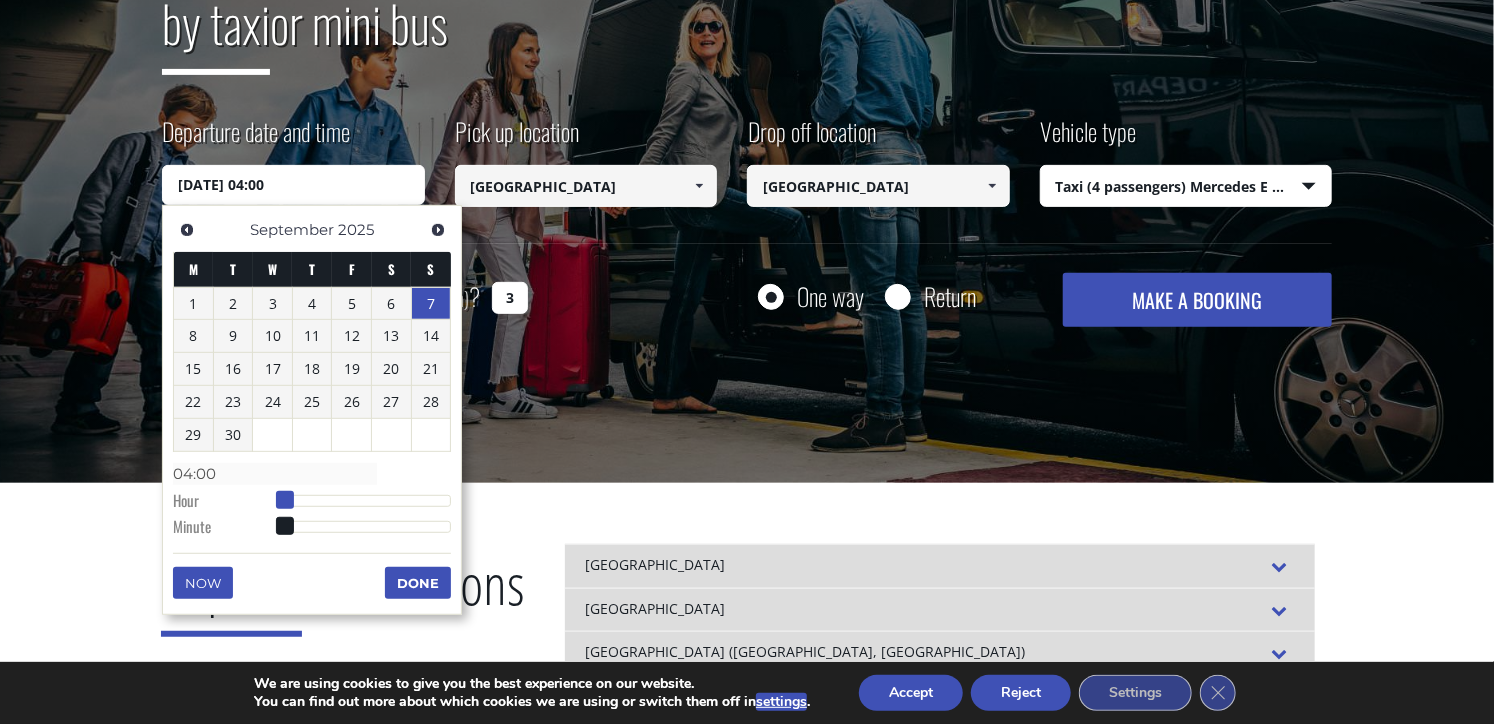 type on "[DATE] 05:00" 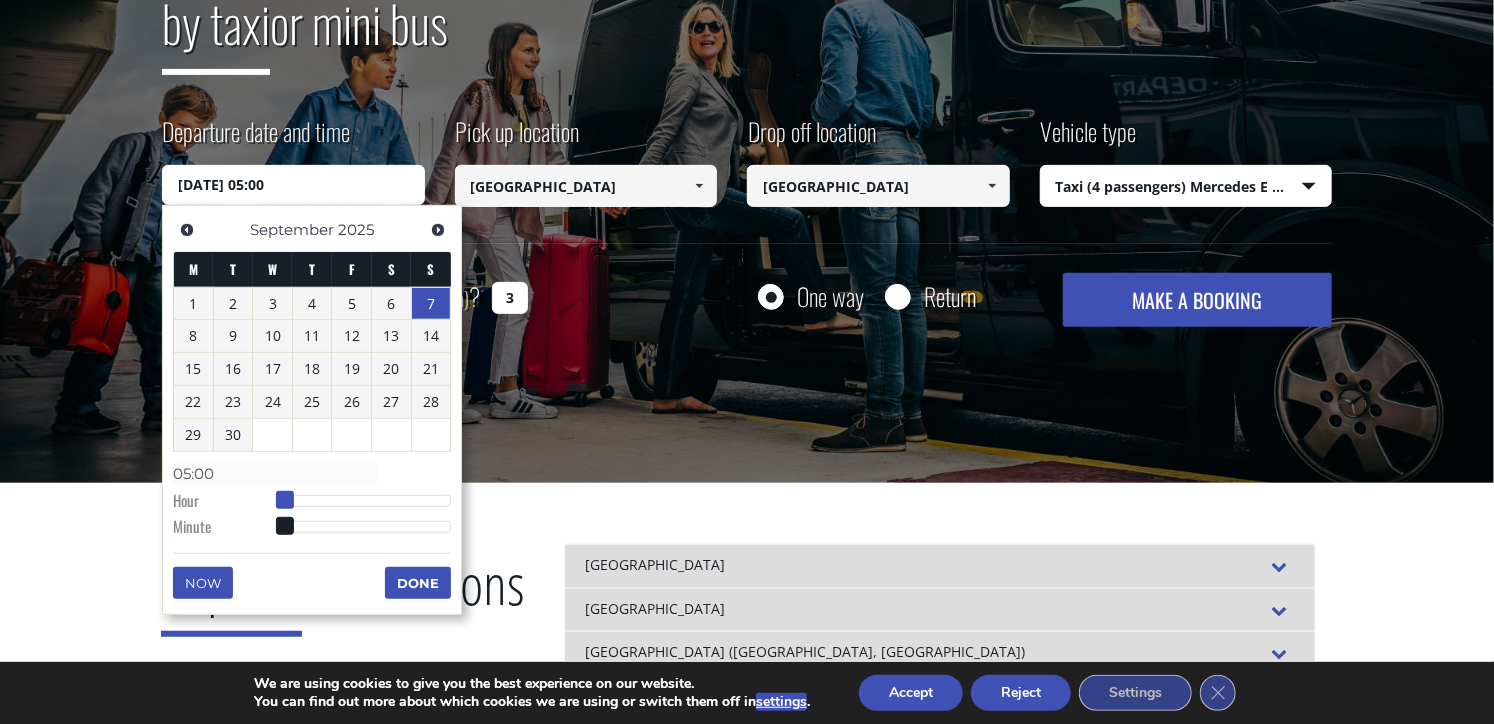 type on "[DATE] 06:00" 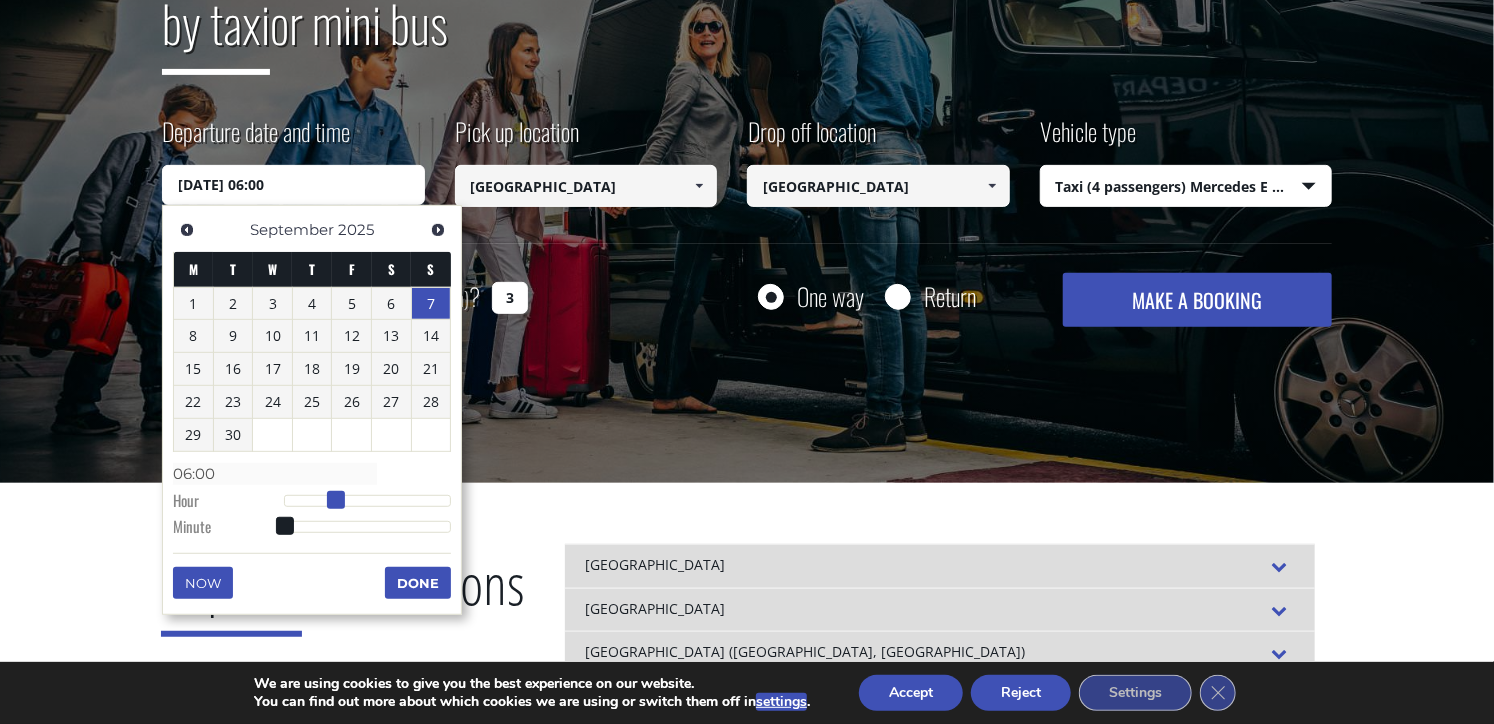 type on "[DATE] 07:00" 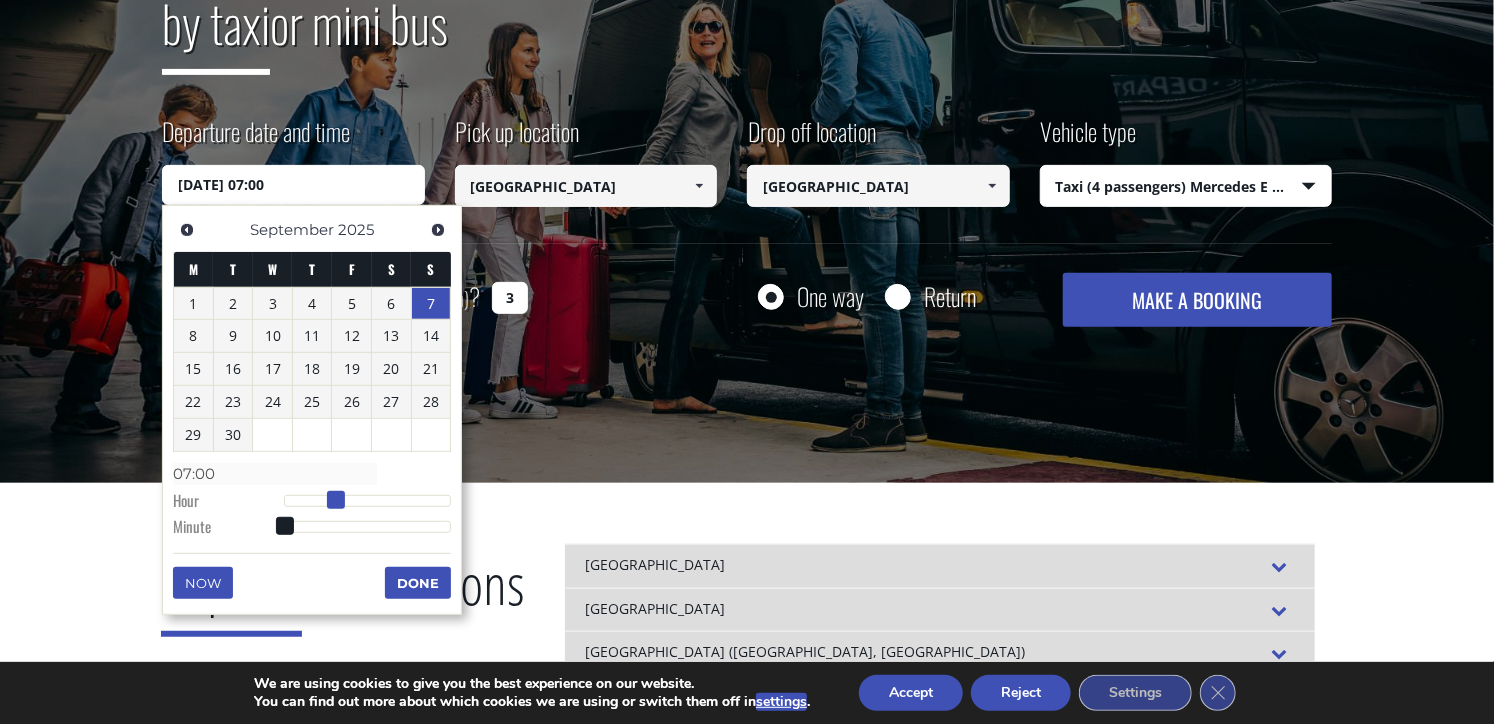 type on "[DATE] 08:00" 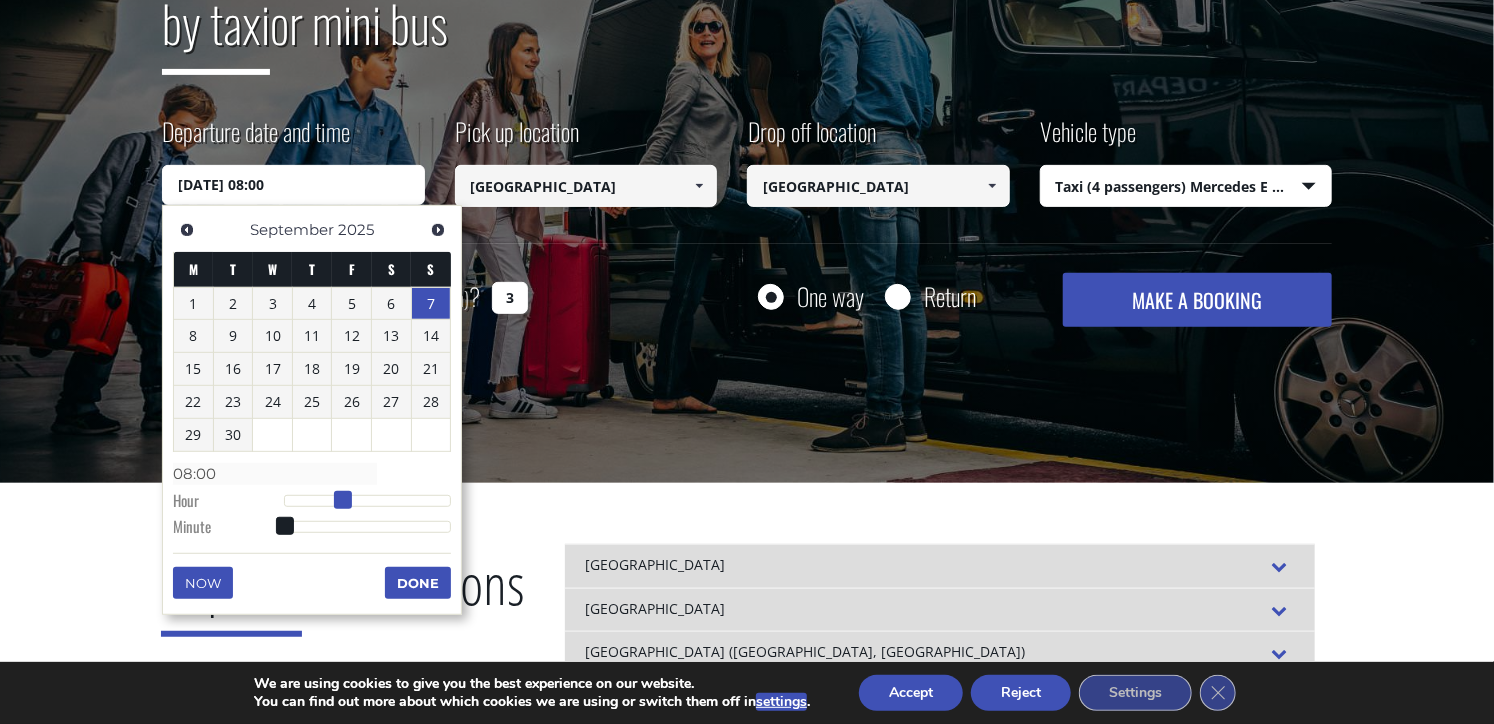 drag, startPoint x: 292, startPoint y: 495, endPoint x: 386, endPoint y: 525, distance: 98.67117 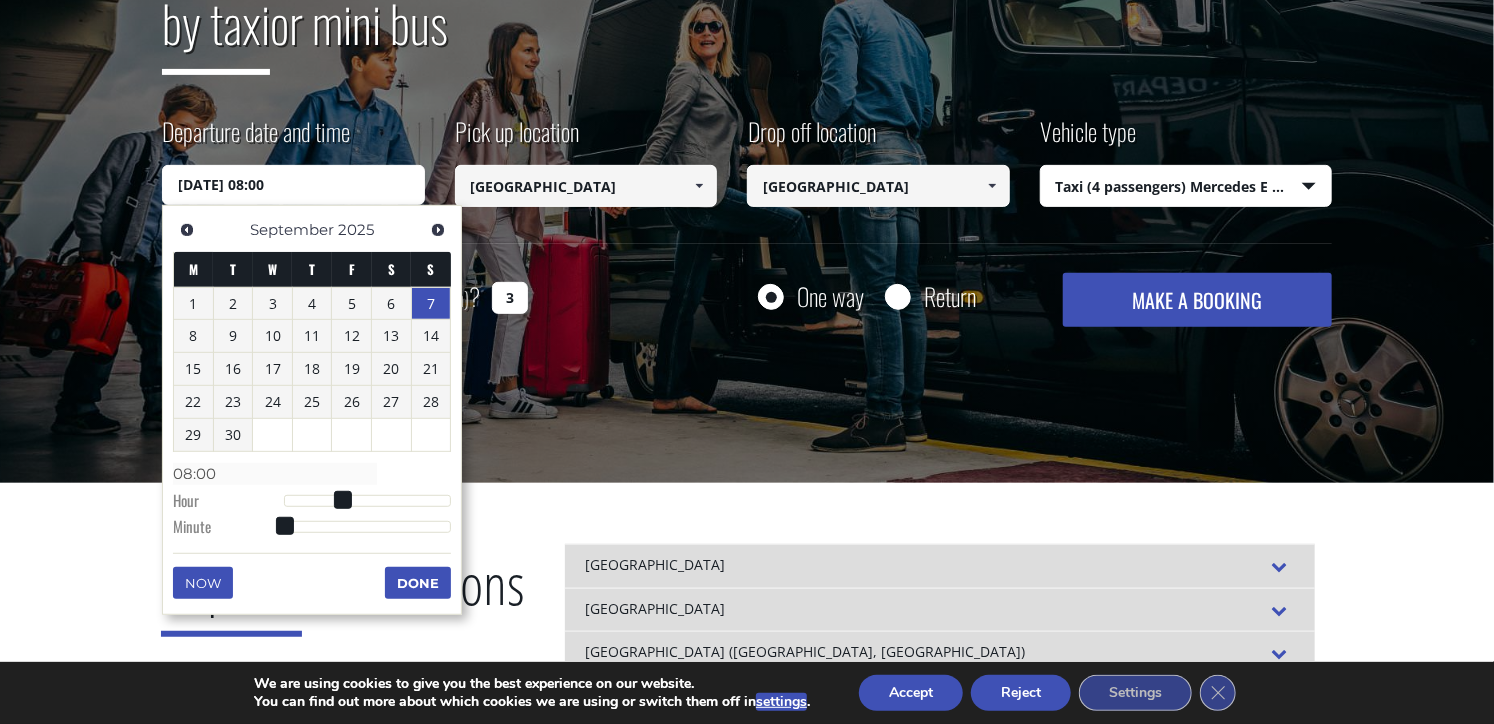 click on "Done" at bounding box center (418, 583) 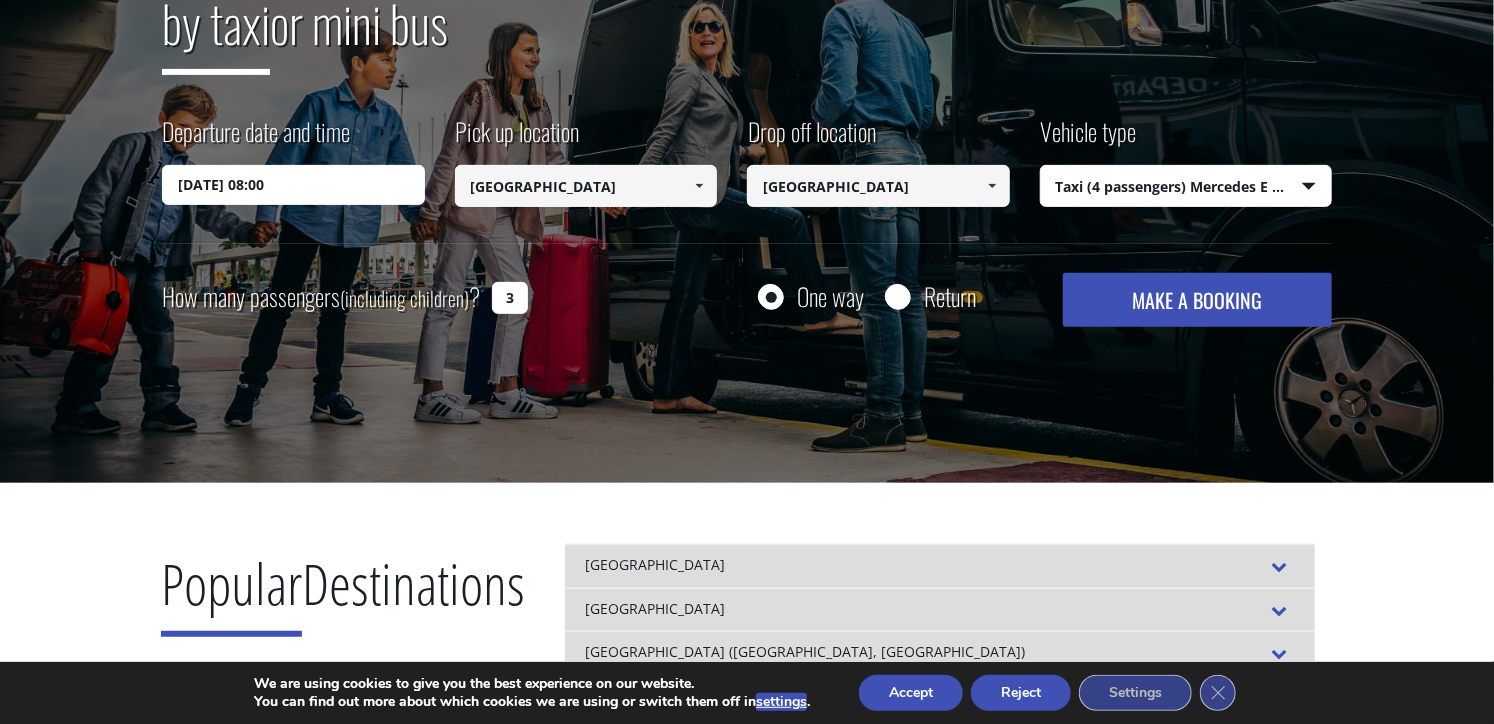 click on "MAKE A BOOKING" at bounding box center [1197, 300] 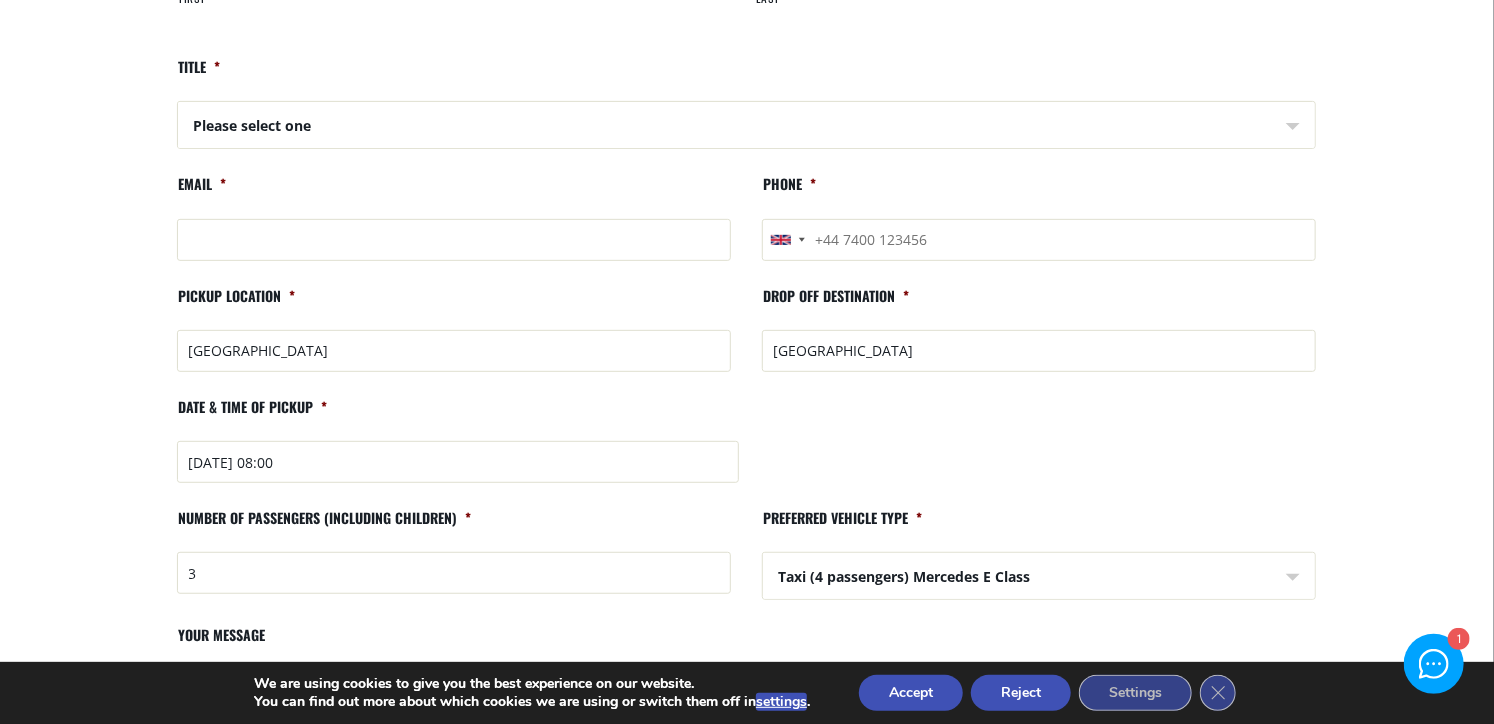 scroll, scrollTop: 0, scrollLeft: 0, axis: both 